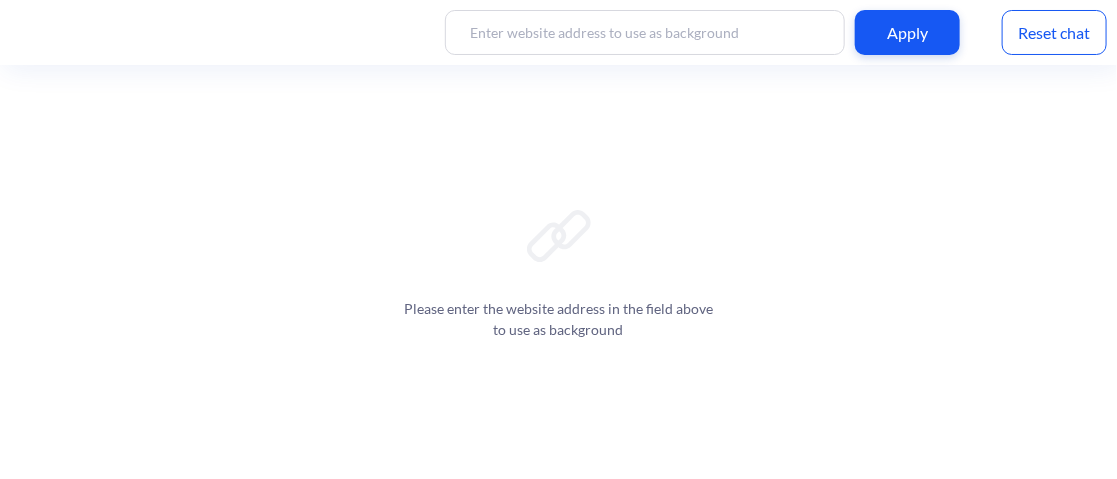 scroll, scrollTop: 0, scrollLeft: 0, axis: both 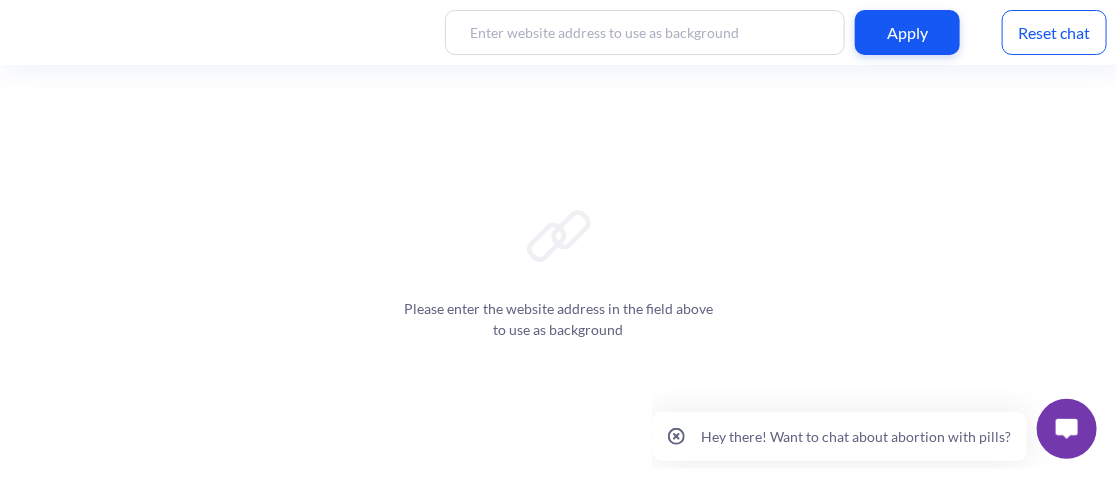 click at bounding box center (1066, 428) 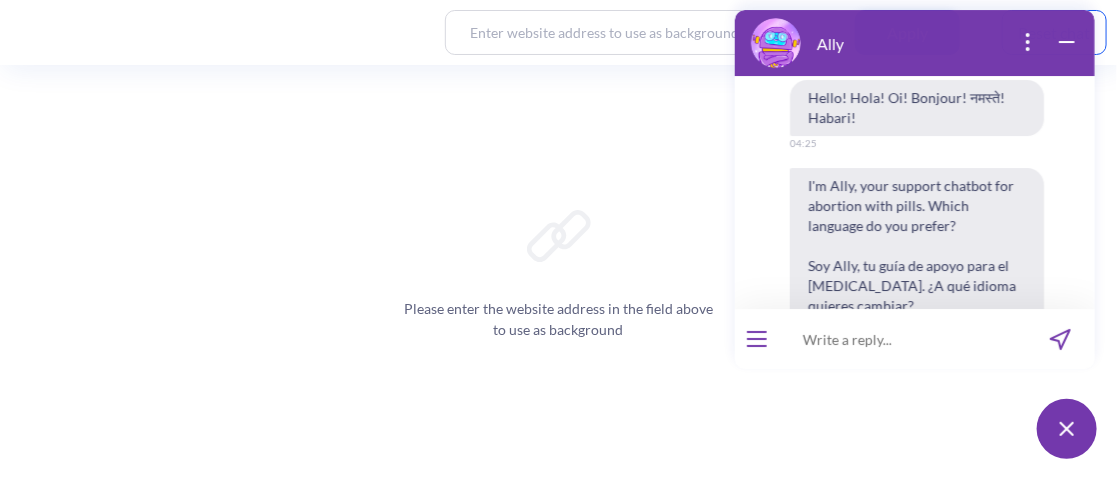 scroll, scrollTop: 488, scrollLeft: 0, axis: vertical 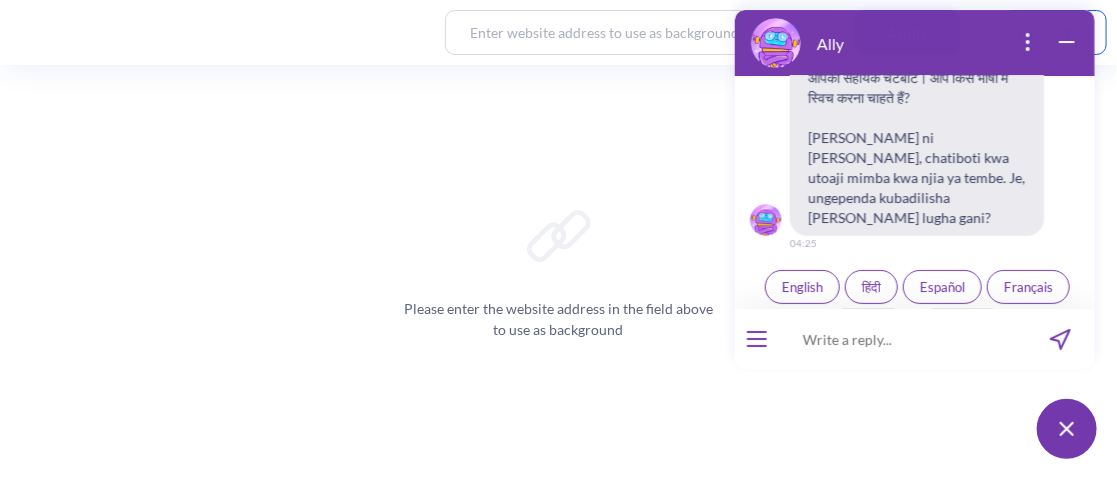 click 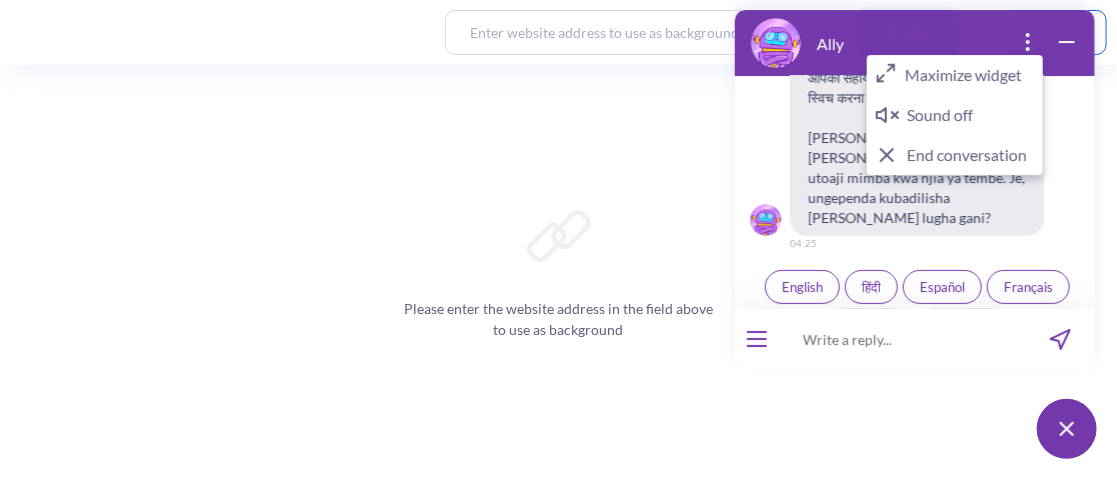 click on "Español" at bounding box center (941, 287) 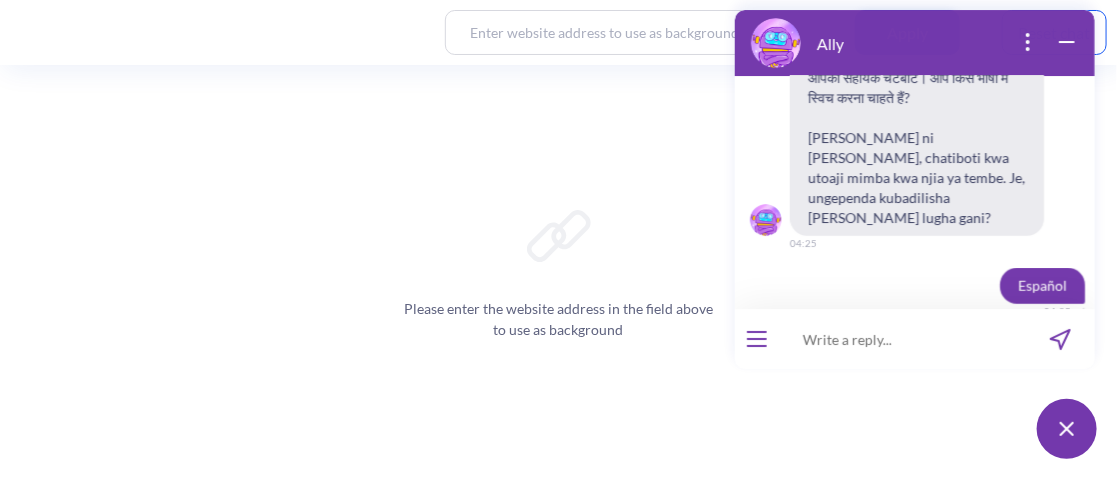 scroll, scrollTop: 480, scrollLeft: 0, axis: vertical 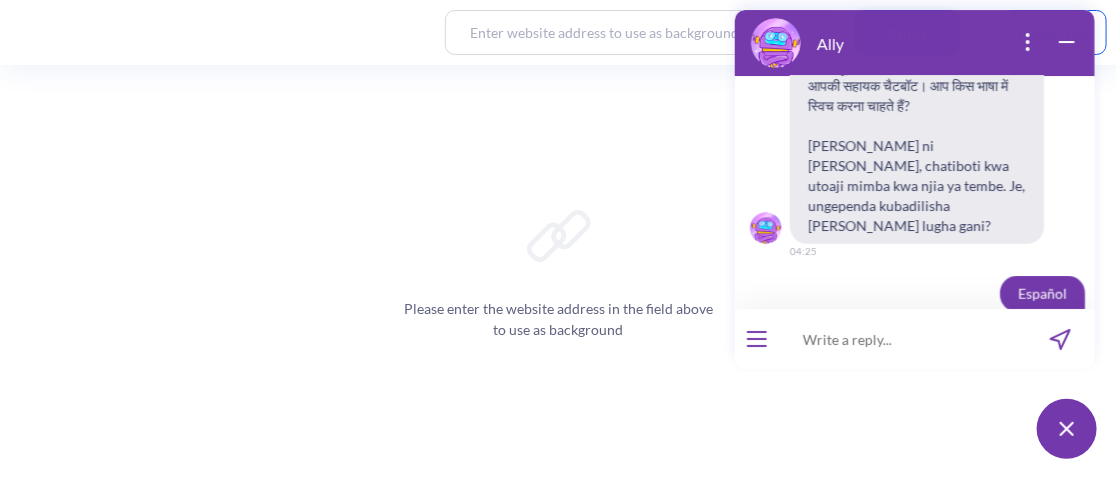 click 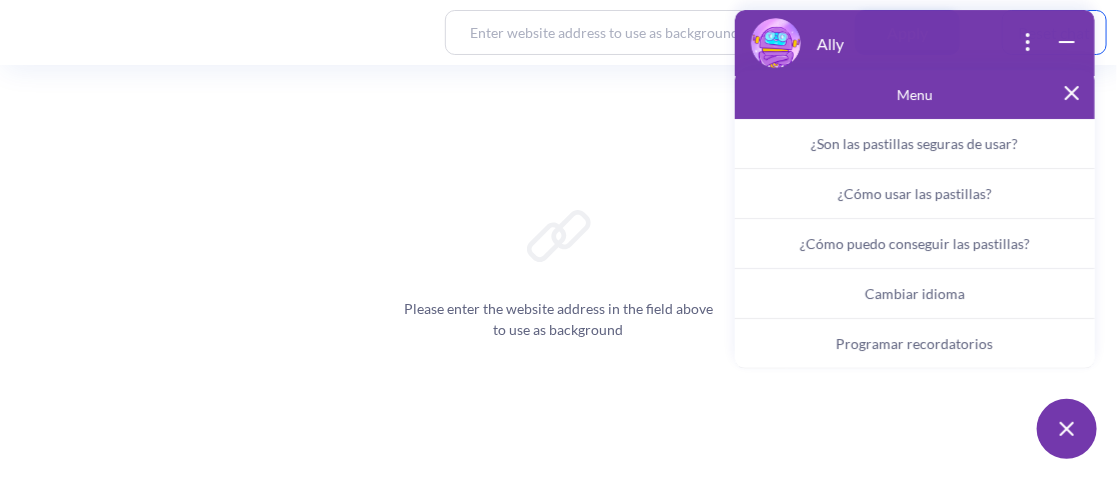 scroll, scrollTop: 949, scrollLeft: 0, axis: vertical 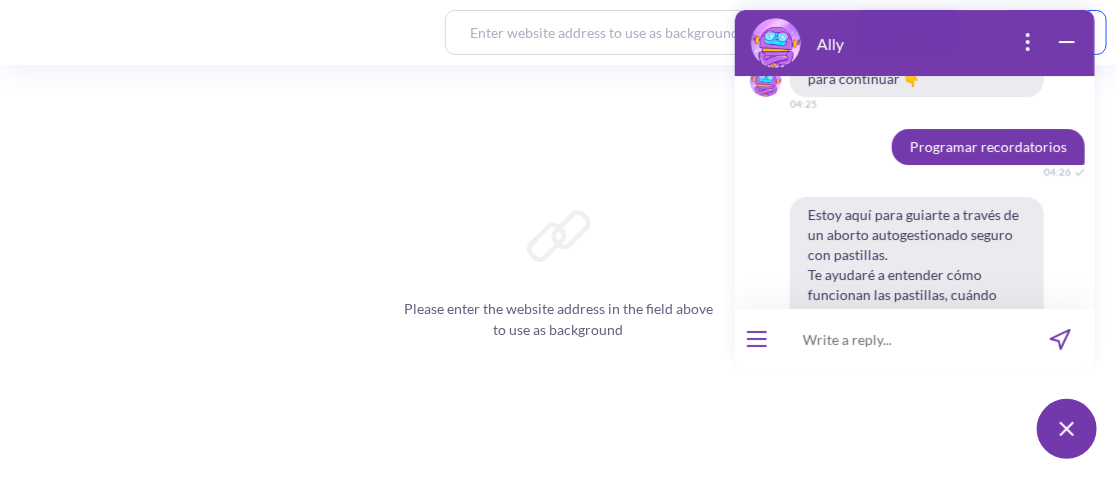 type 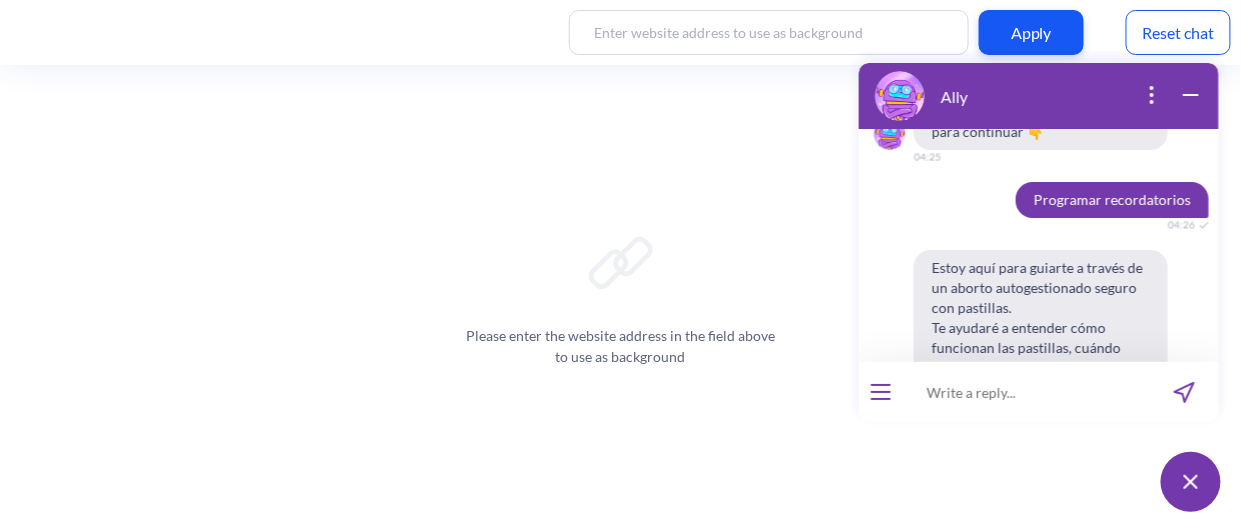 scroll, scrollTop: 1010, scrollLeft: 0, axis: vertical 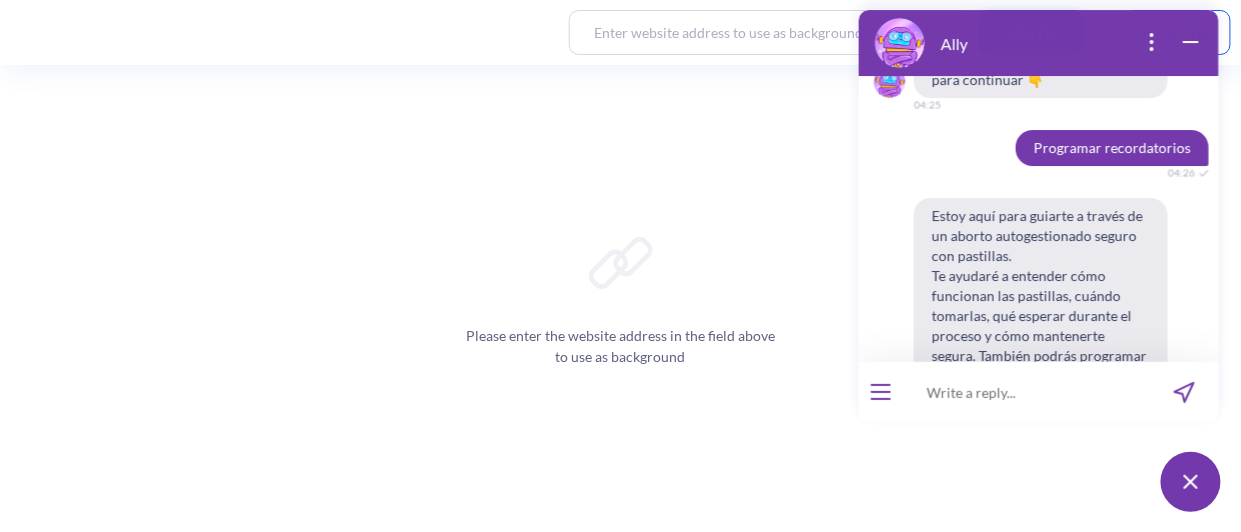 drag, startPoint x: 1205, startPoint y: 291, endPoint x: 1215, endPoint y: 306, distance: 18.027756 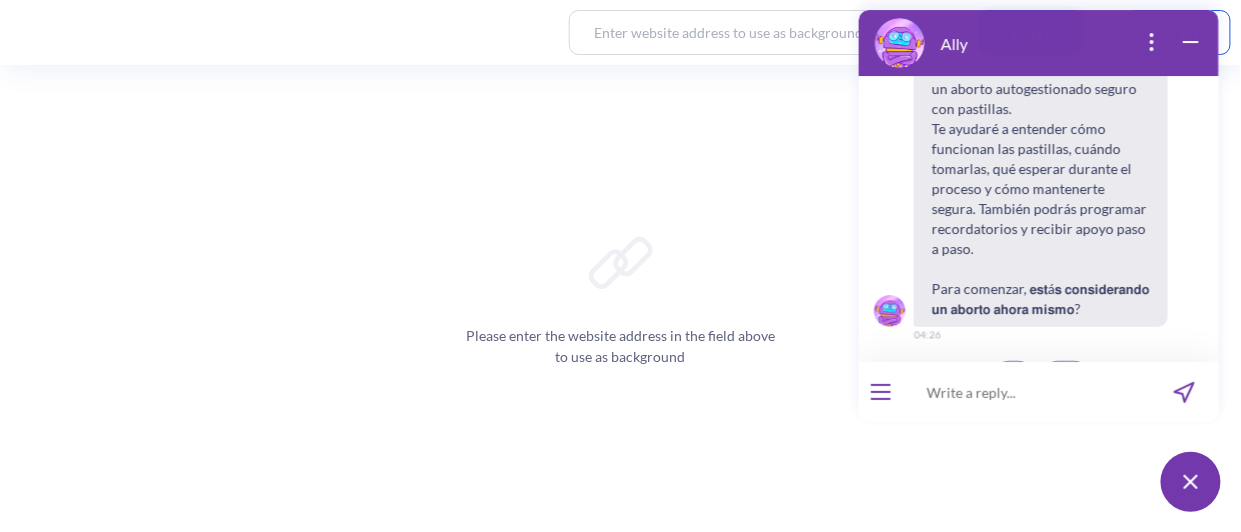 scroll, scrollTop: 1177, scrollLeft: 0, axis: vertical 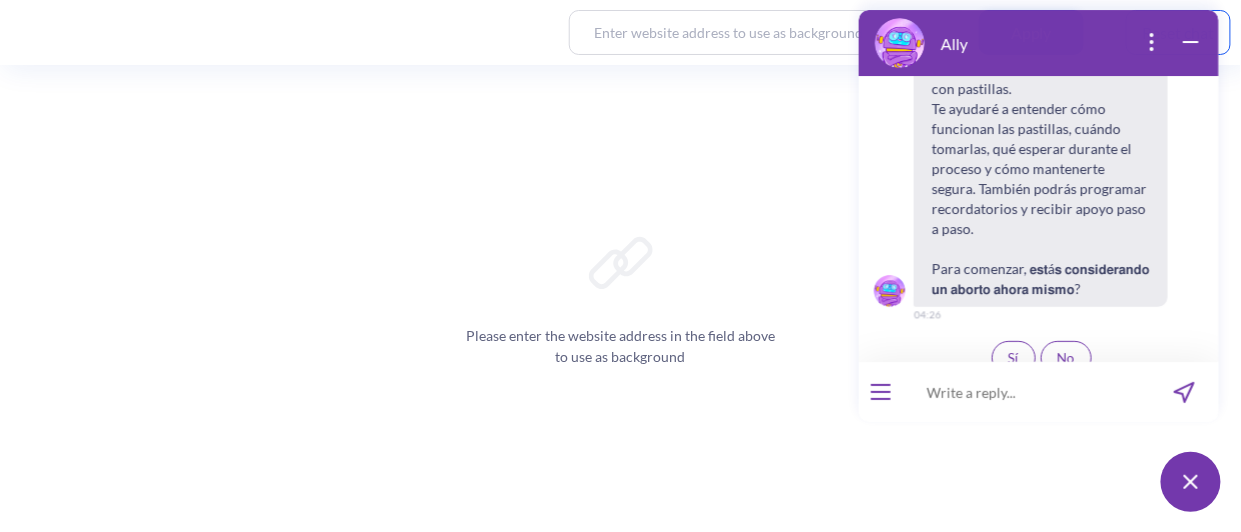 drag, startPoint x: 1214, startPoint y: 300, endPoint x: 2085, endPoint y: 214, distance: 875.2354 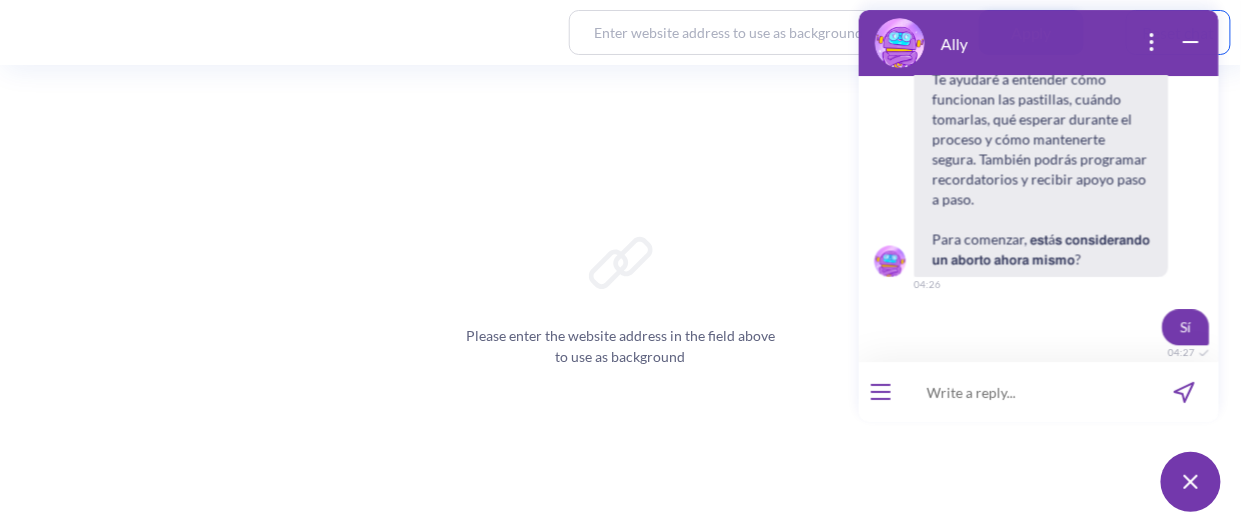 scroll, scrollTop: 1593, scrollLeft: 0, axis: vertical 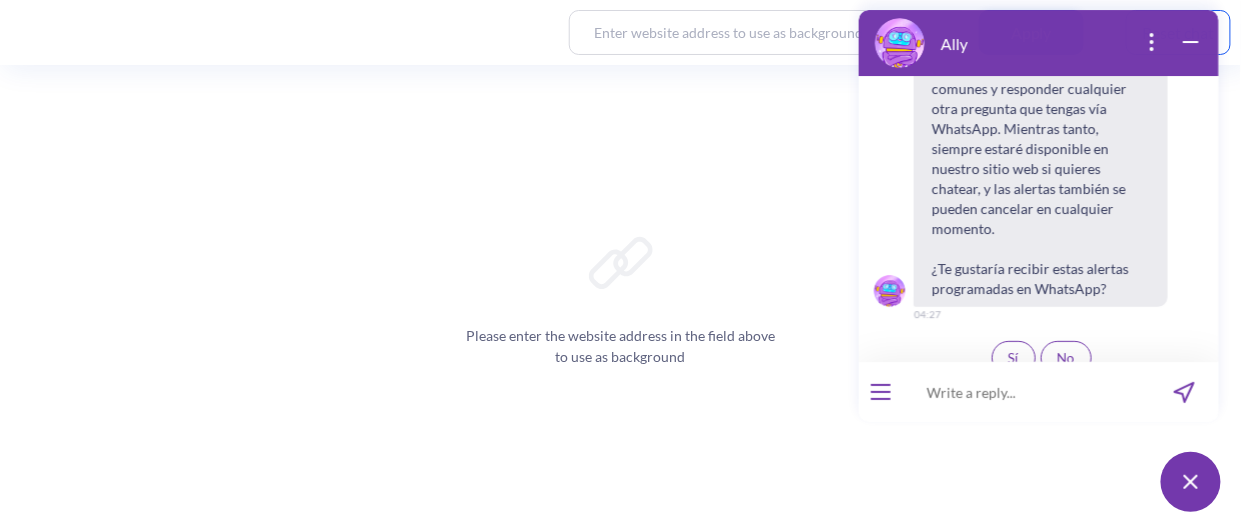 click on "Sí" at bounding box center (1013, 359) 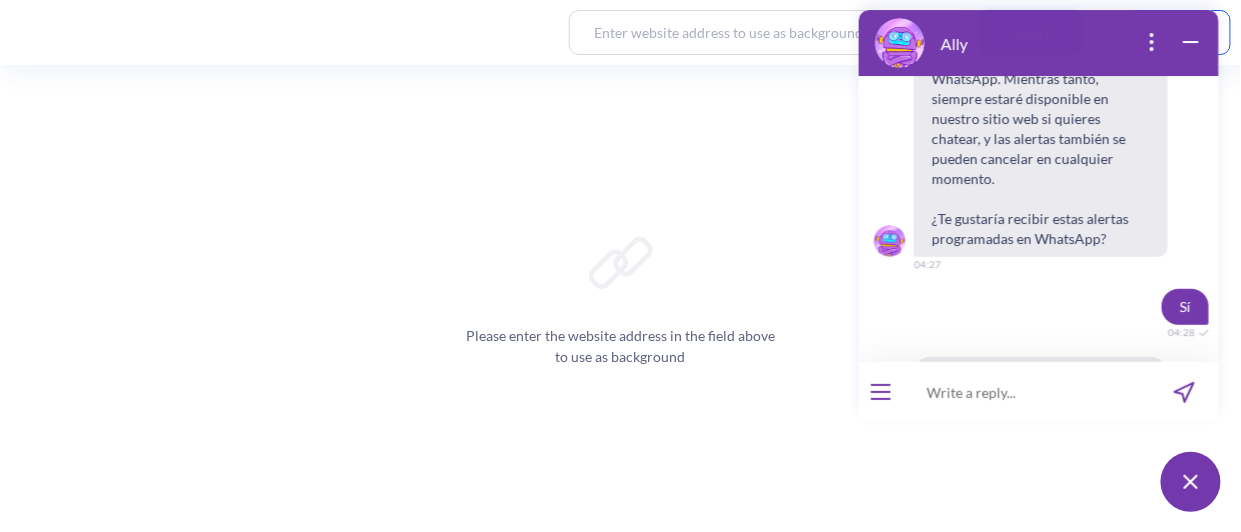 scroll, scrollTop: 1829, scrollLeft: 0, axis: vertical 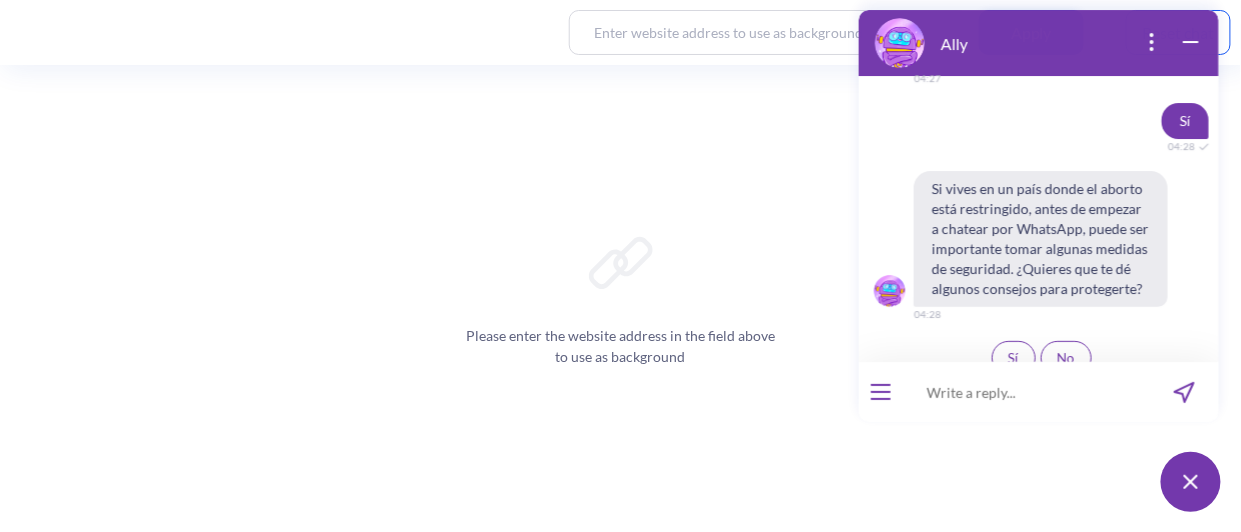 click on "Sí" at bounding box center (1013, 359) 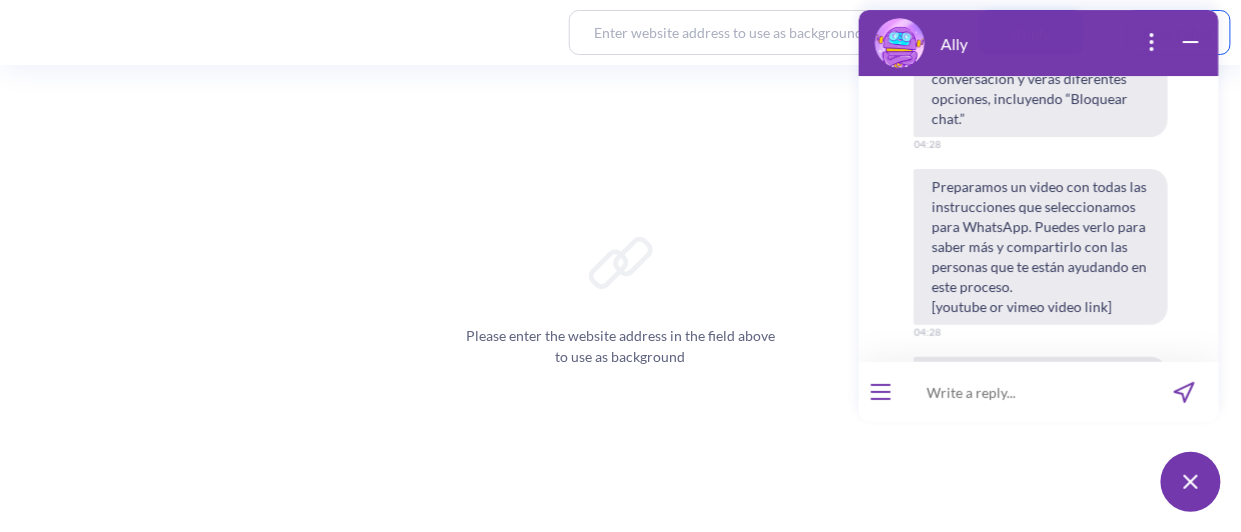 scroll, scrollTop: 2689, scrollLeft: 0, axis: vertical 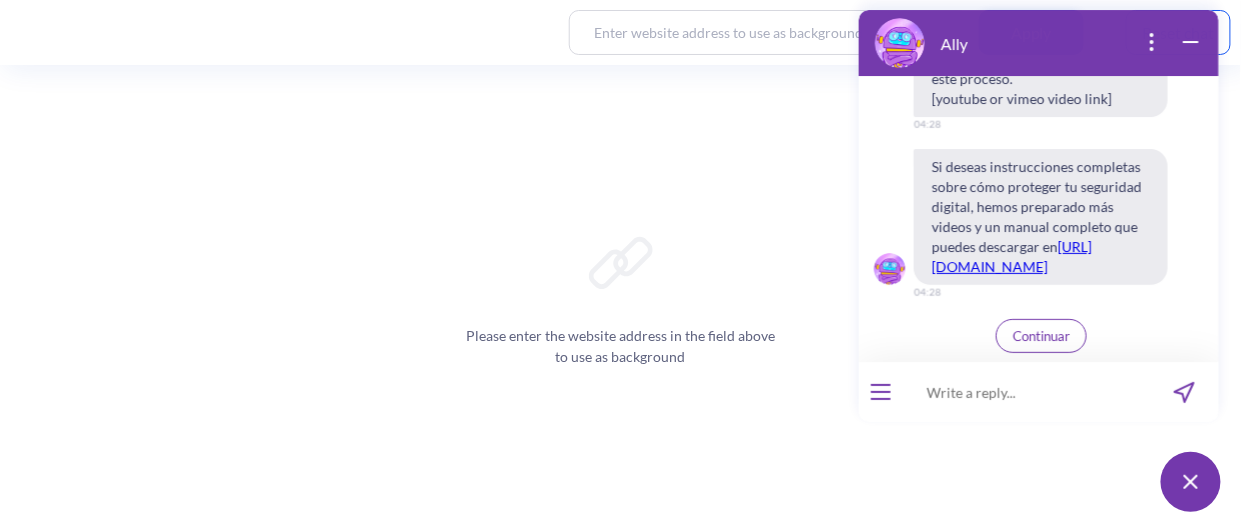 click on "Continuar" at bounding box center [1040, 337] 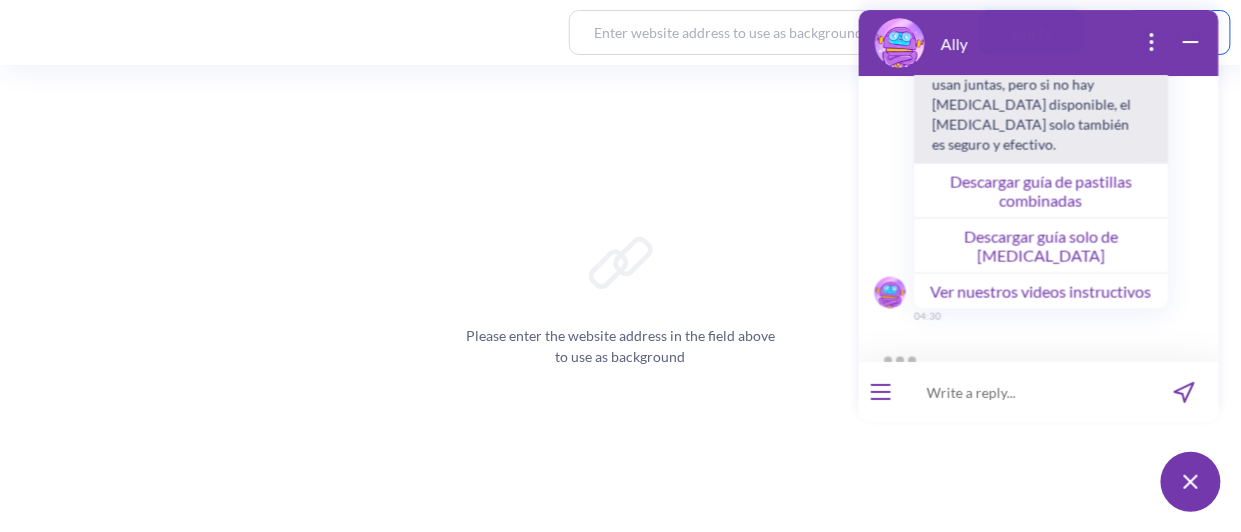 scroll, scrollTop: 3270, scrollLeft: 0, axis: vertical 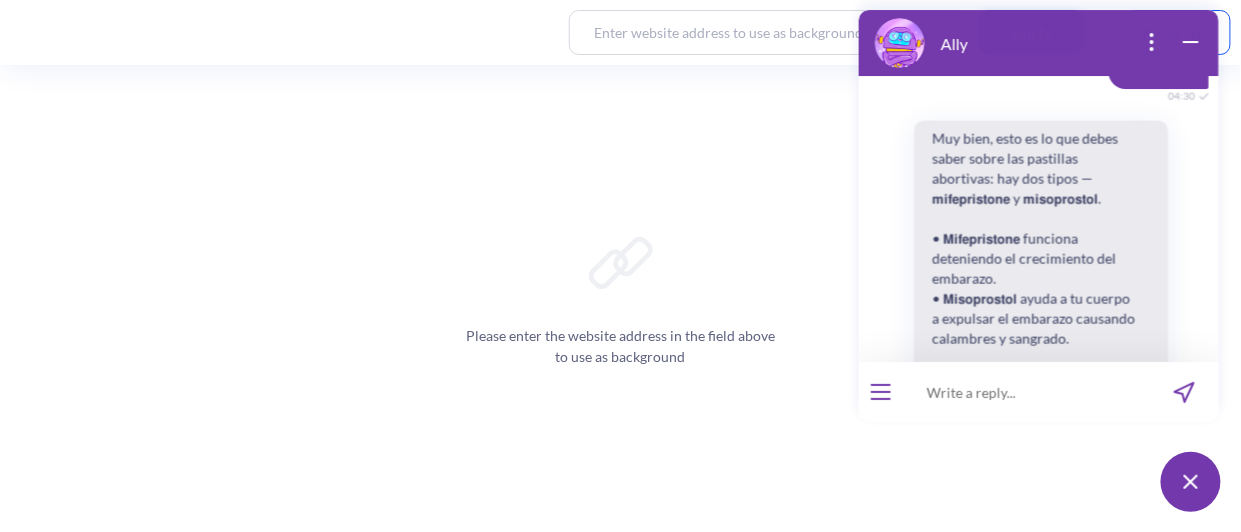type 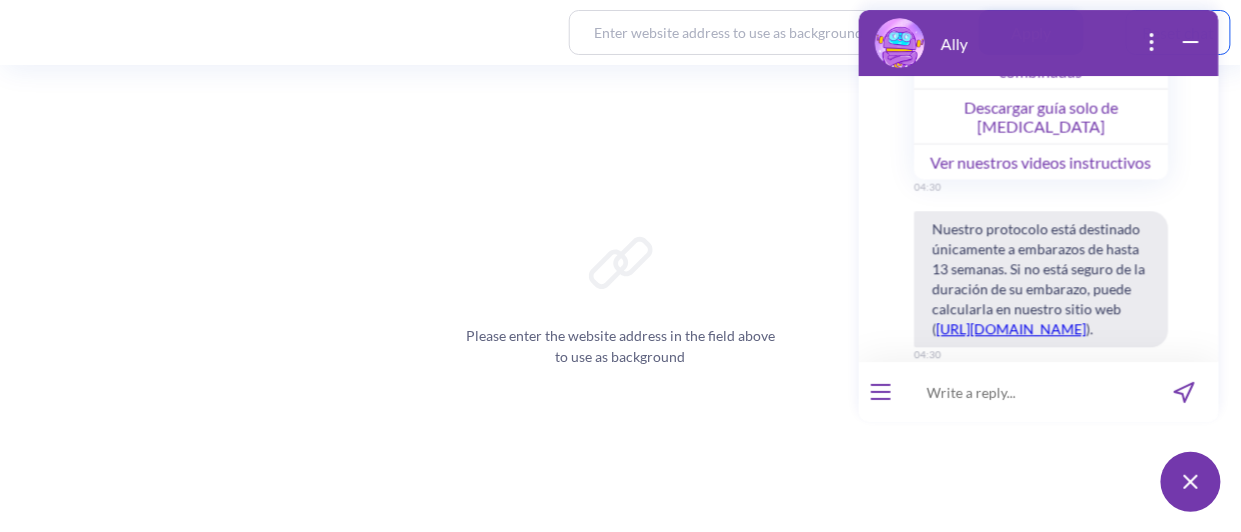 scroll, scrollTop: 3490, scrollLeft: 0, axis: vertical 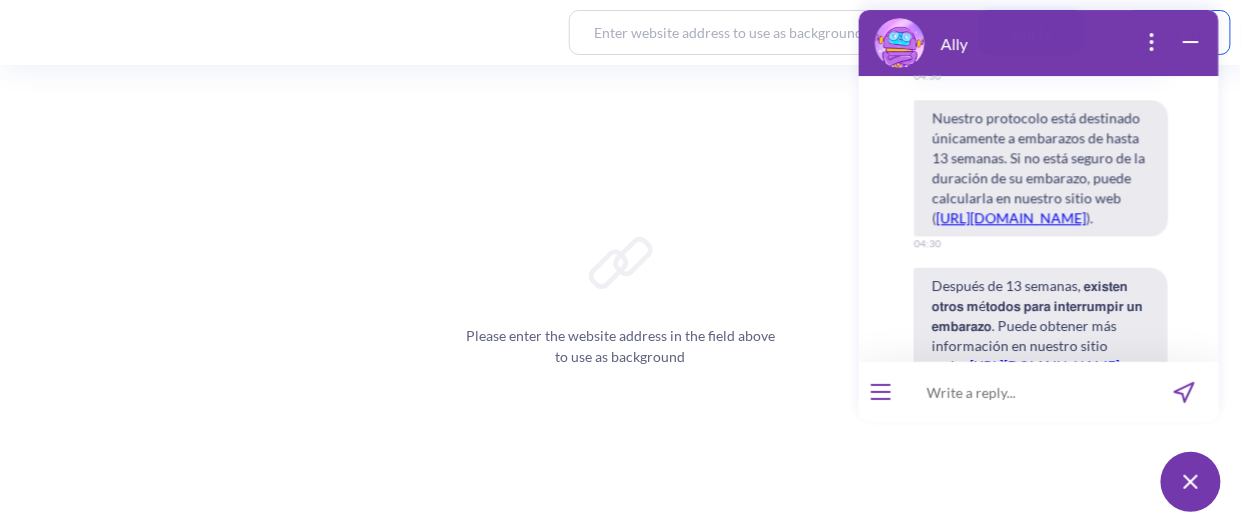 click on "[URL][DOMAIN_NAME]" at bounding box center [1010, 218] 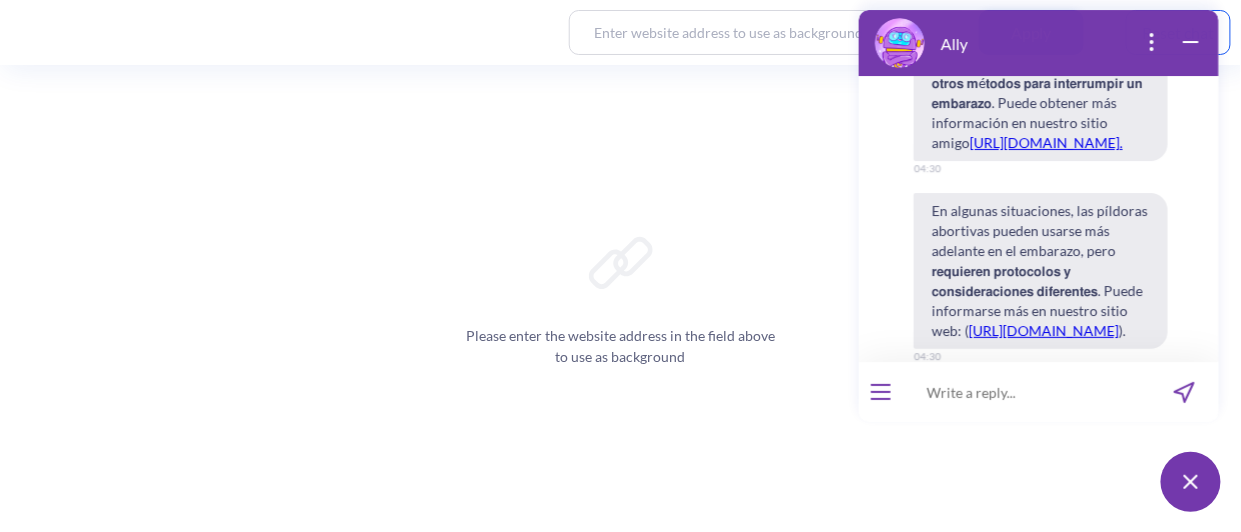 scroll, scrollTop: 3602, scrollLeft: 0, axis: vertical 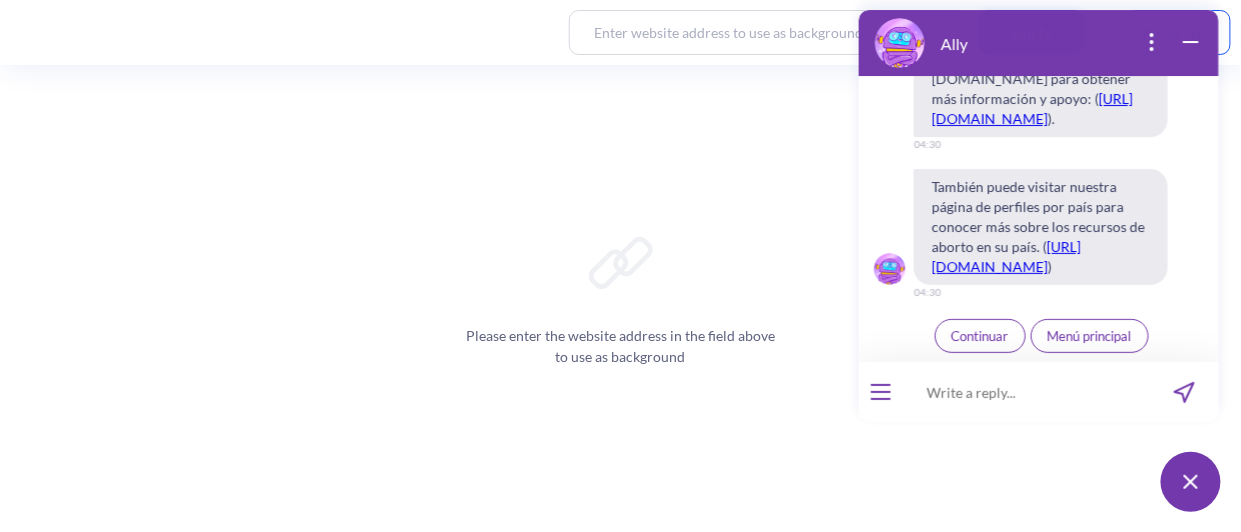 click on "Continuar" at bounding box center (979, 337) 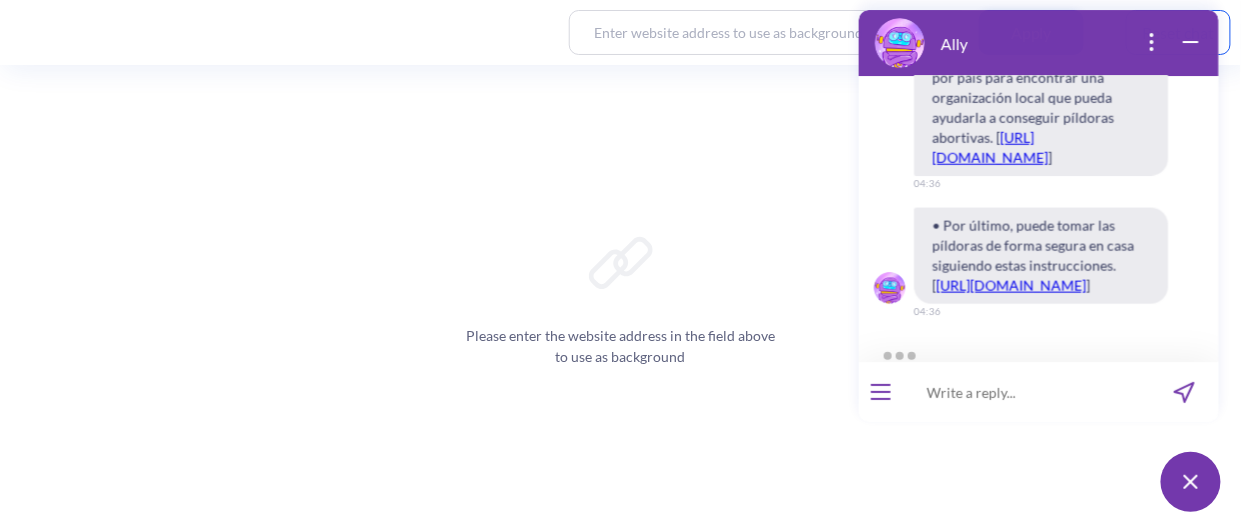 scroll, scrollTop: 5234, scrollLeft: 0, axis: vertical 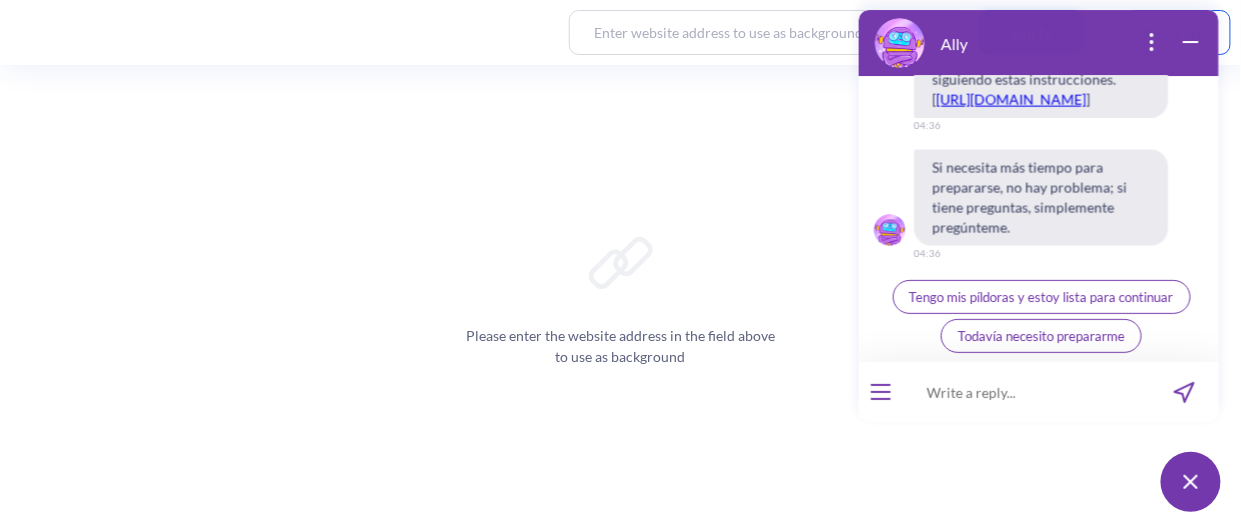 click on "Todavía necesito prepararme" at bounding box center (1040, 337) 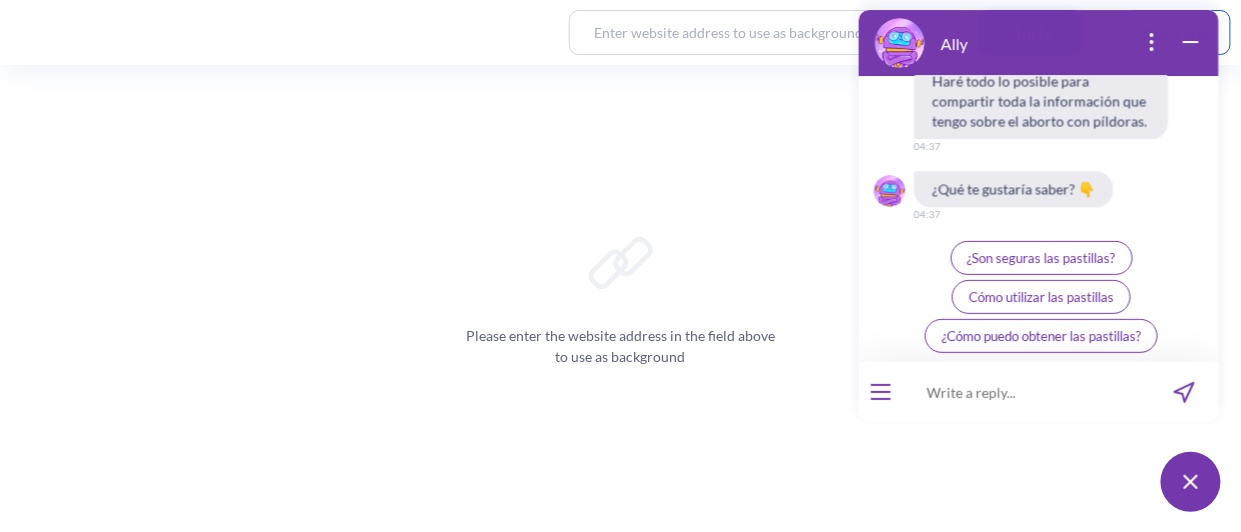 scroll, scrollTop: 5516, scrollLeft: 0, axis: vertical 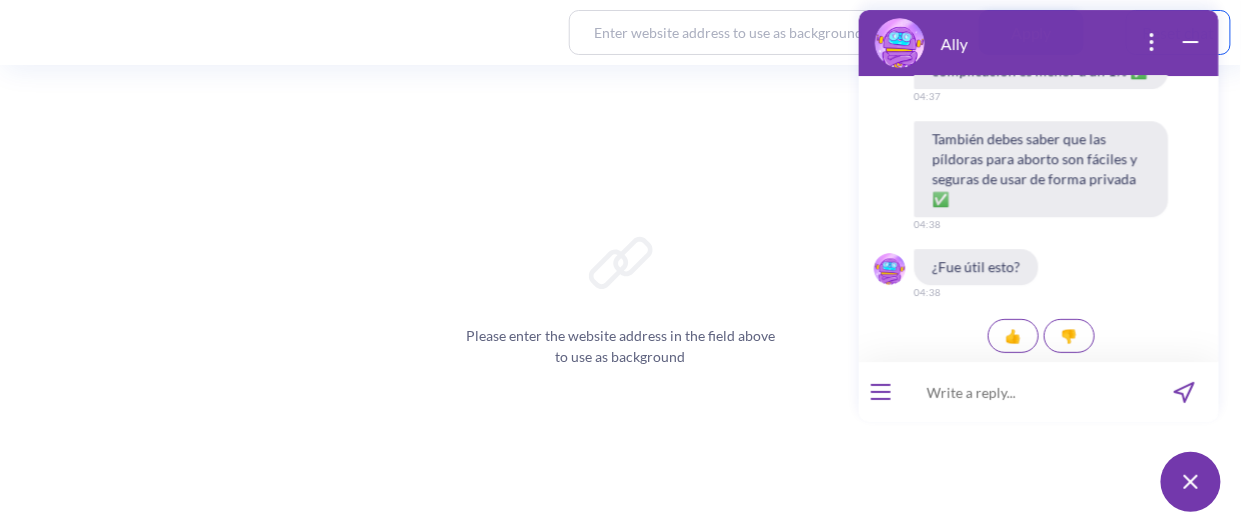 click on "👍" at bounding box center (1012, 337) 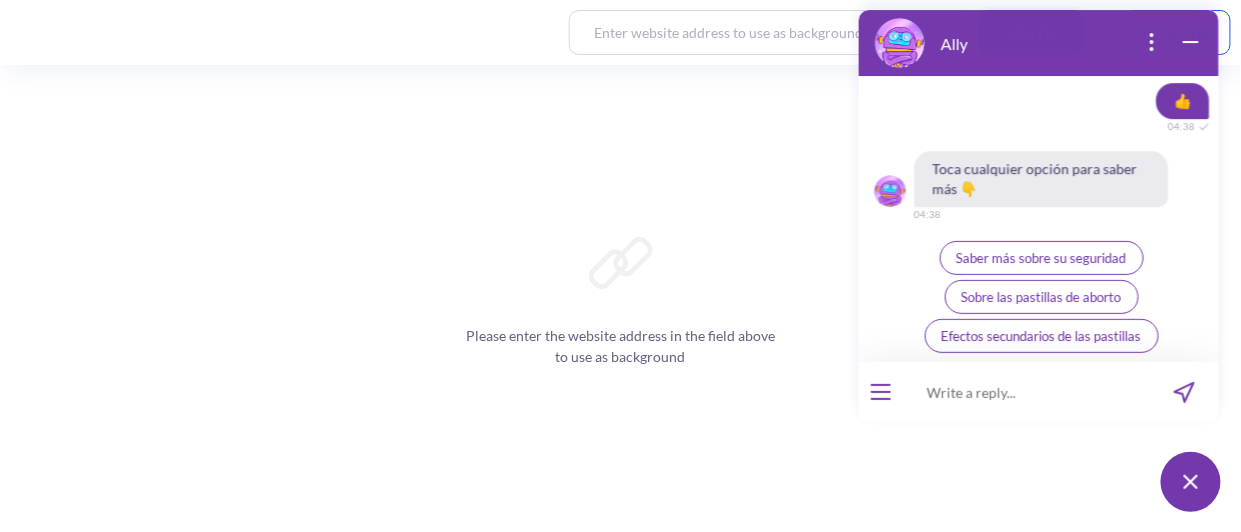 scroll, scrollTop: 6172, scrollLeft: 0, axis: vertical 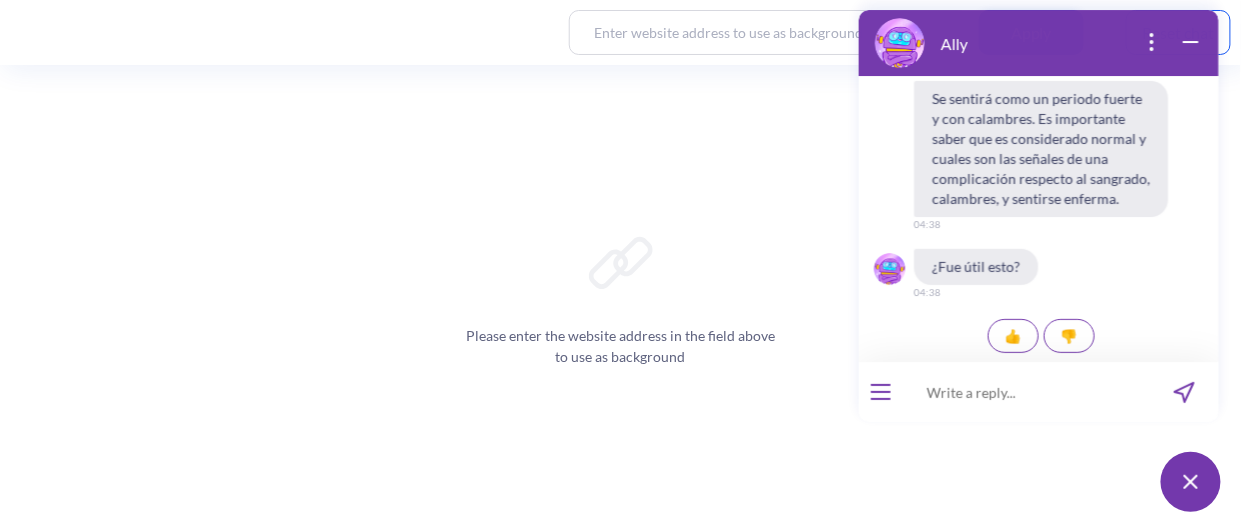 click on "👎" at bounding box center [1068, 337] 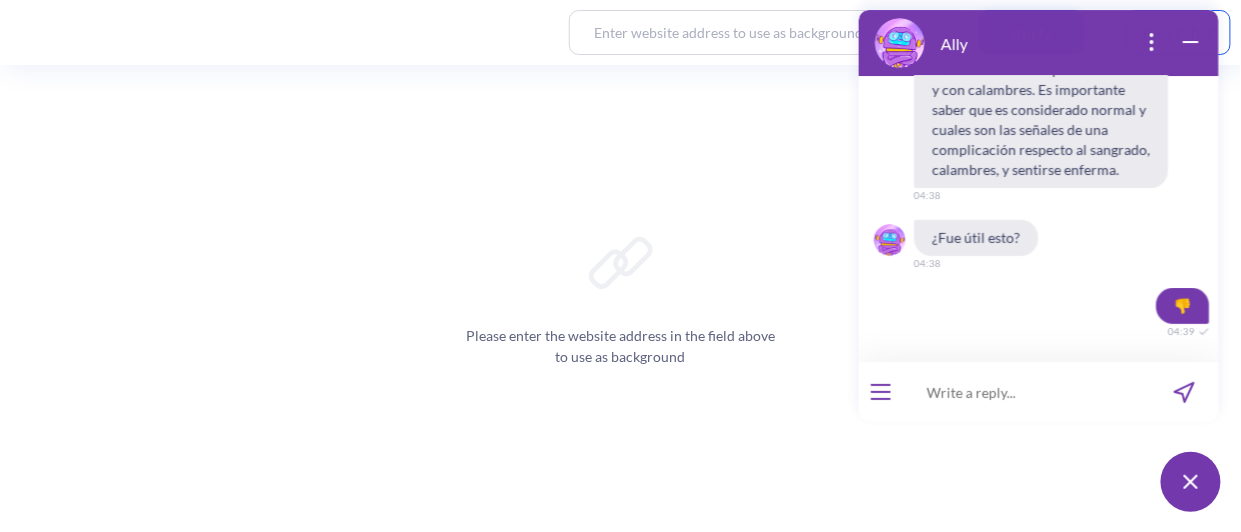 scroll, scrollTop: 6617, scrollLeft: 0, axis: vertical 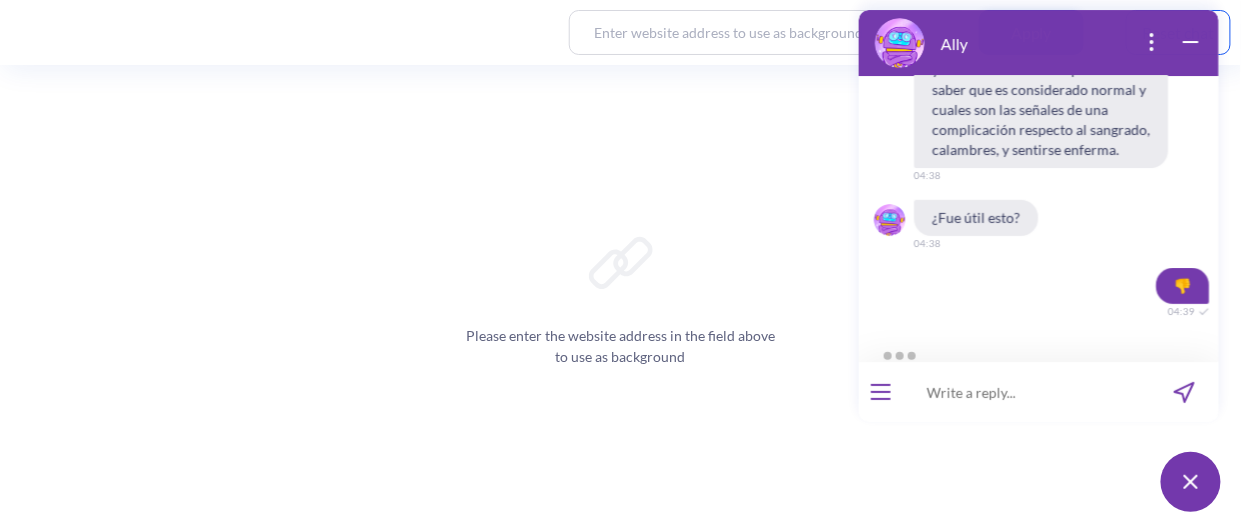 click at bounding box center [880, 393] 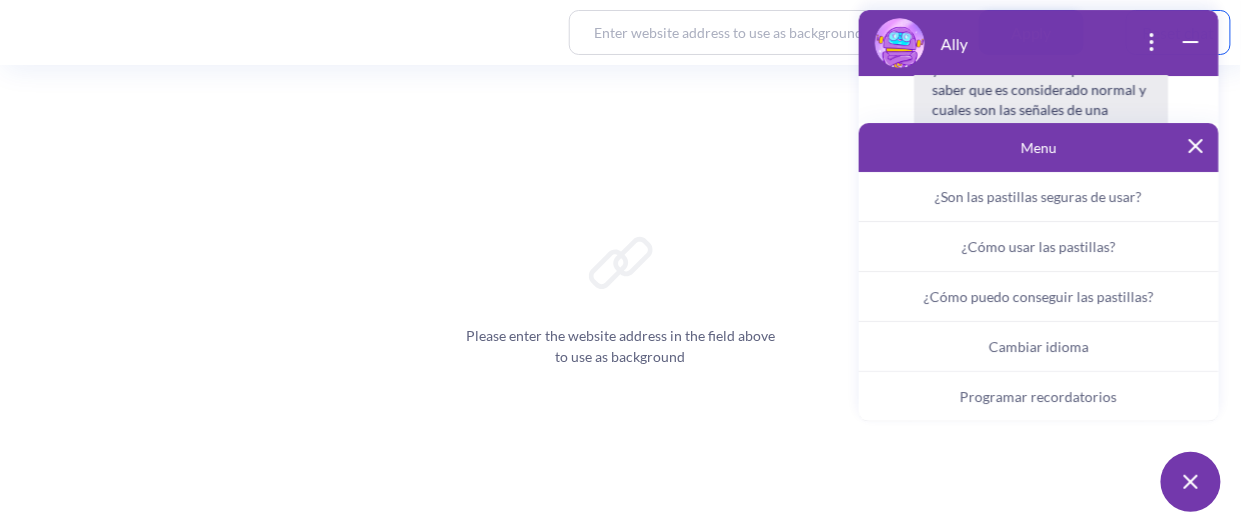 click on "Programar recordatorios" at bounding box center (1038, 397) 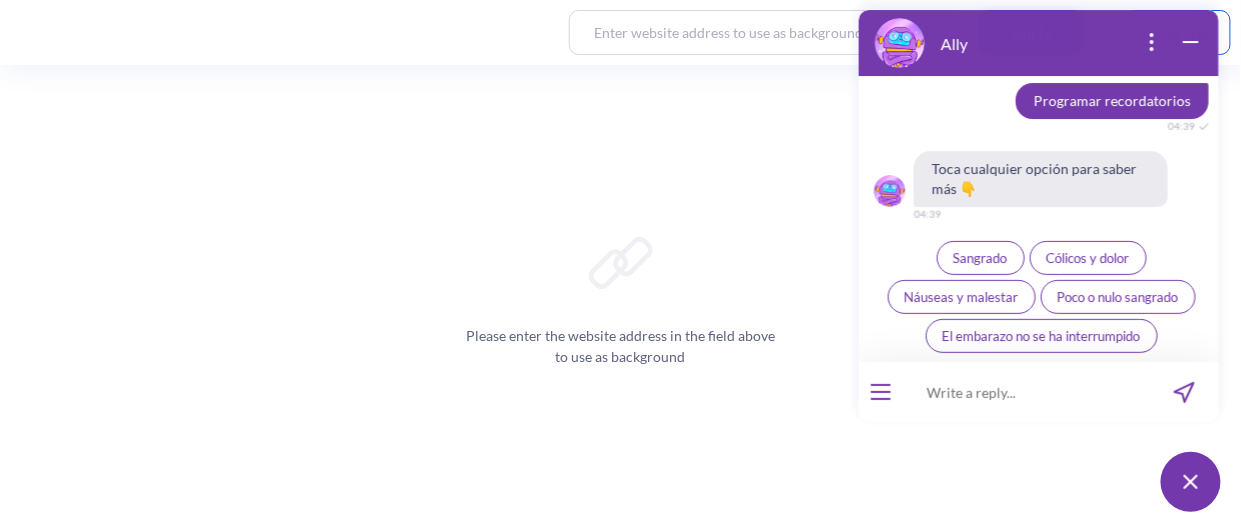 scroll, scrollTop: 6888, scrollLeft: 0, axis: vertical 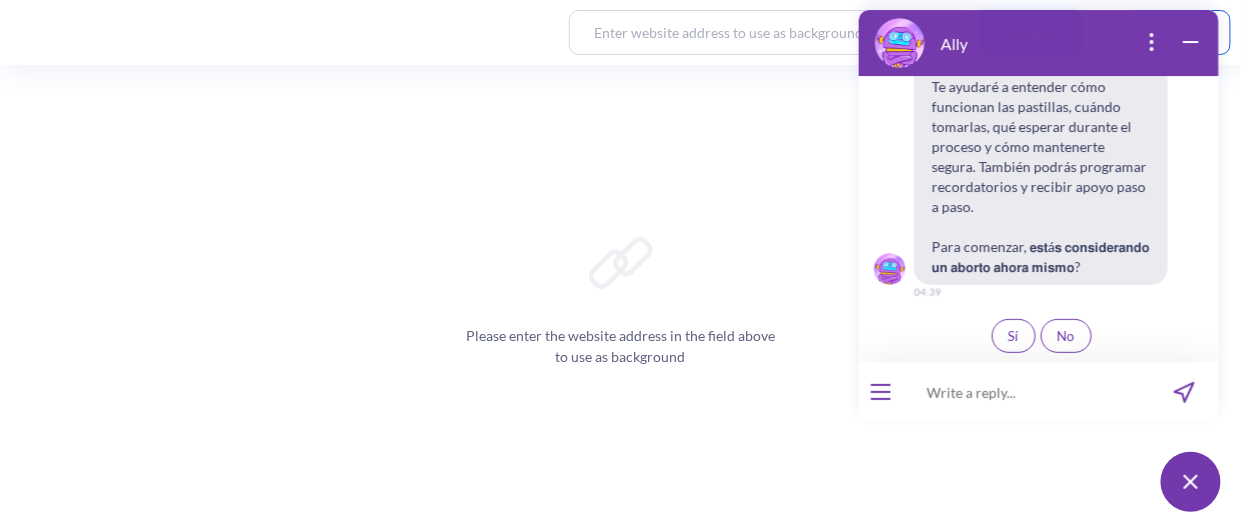 click on "Sí" at bounding box center [1013, 337] 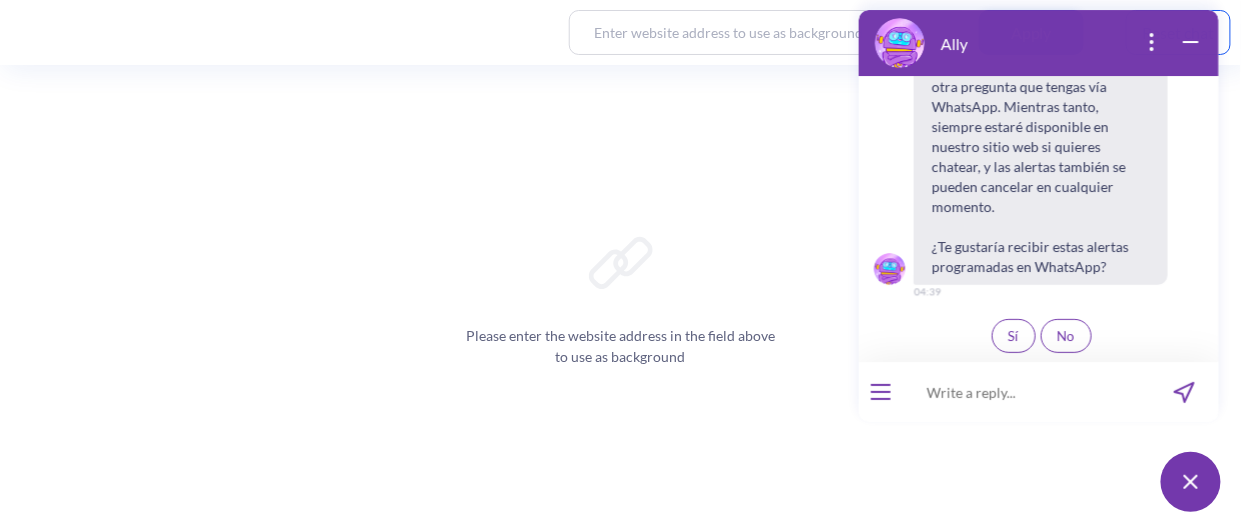 scroll, scrollTop: 7535, scrollLeft: 0, axis: vertical 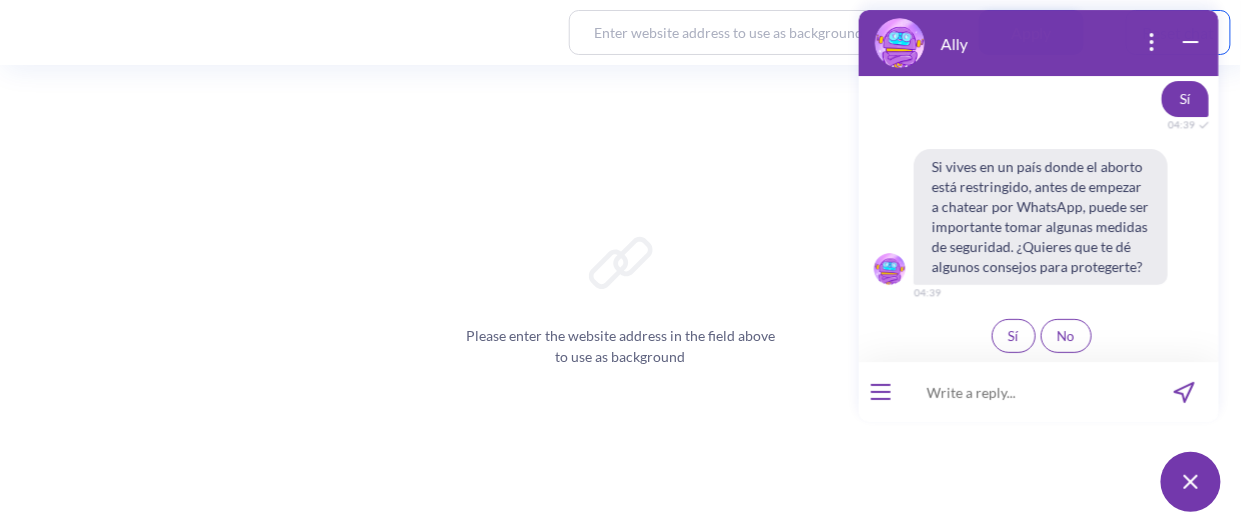 click on "No" at bounding box center [1065, 337] 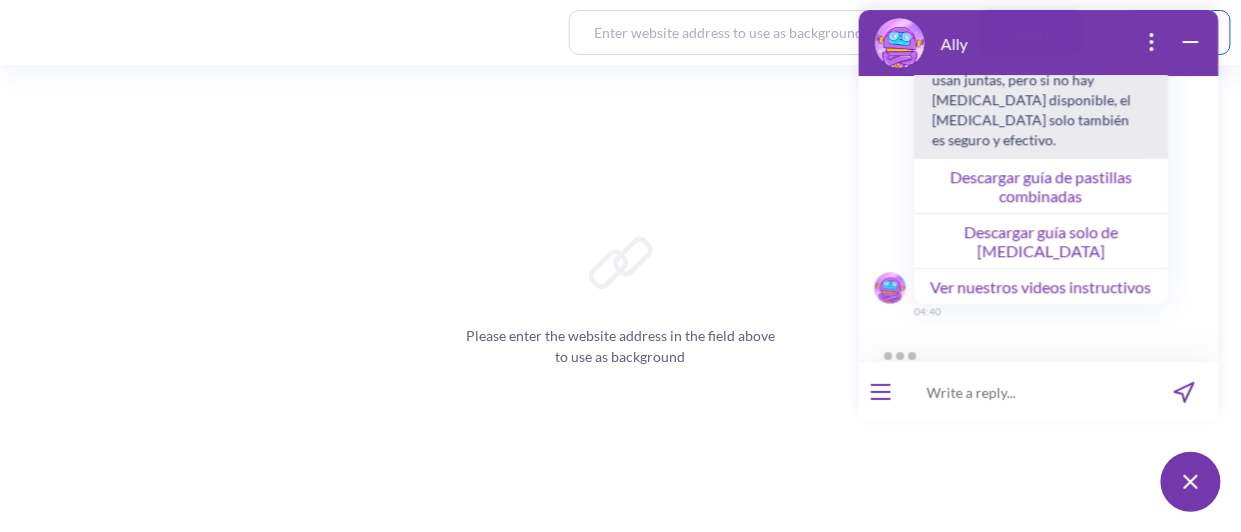scroll, scrollTop: 8352, scrollLeft: 0, axis: vertical 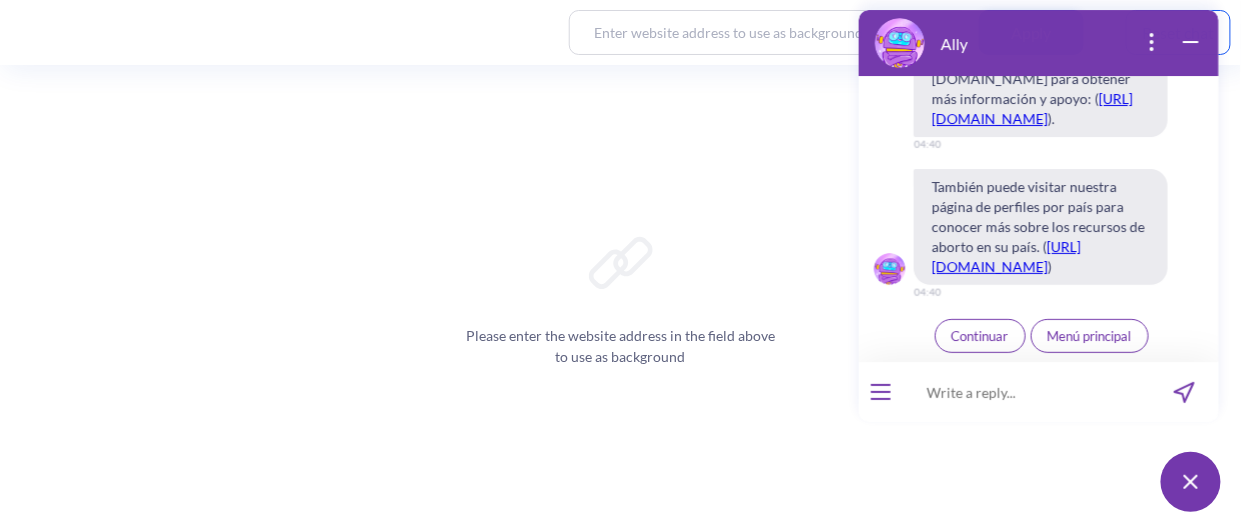 type 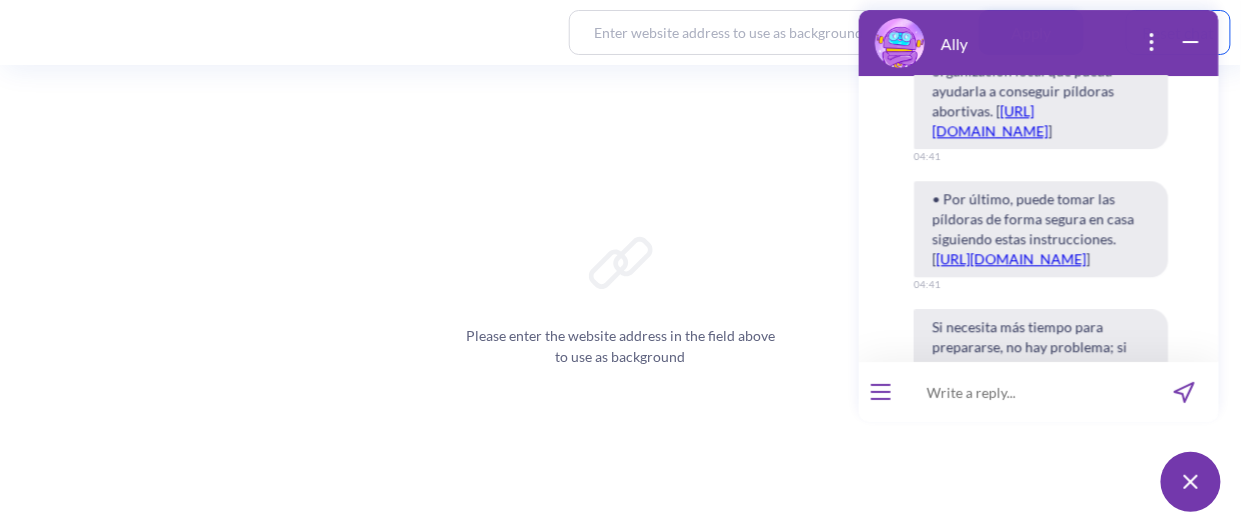 scroll, scrollTop: 10317, scrollLeft: 0, axis: vertical 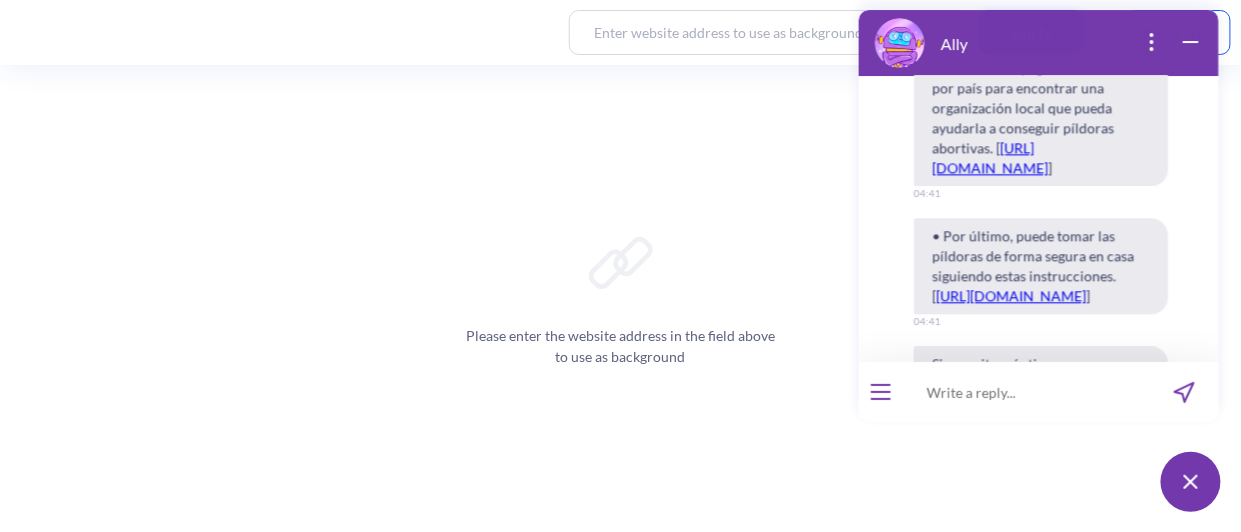 type 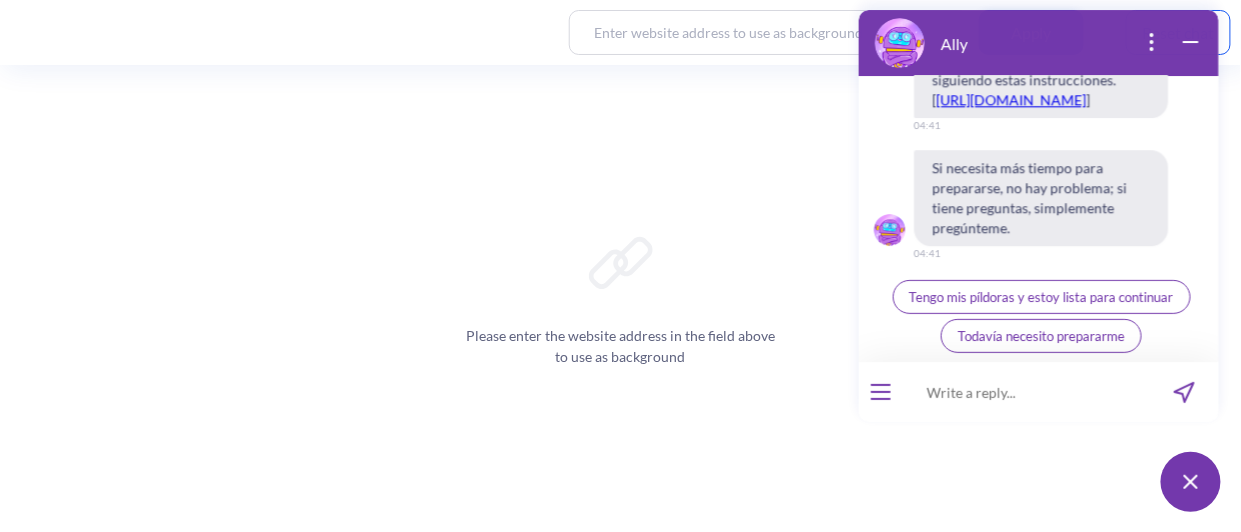 scroll, scrollTop: 10317, scrollLeft: 0, axis: vertical 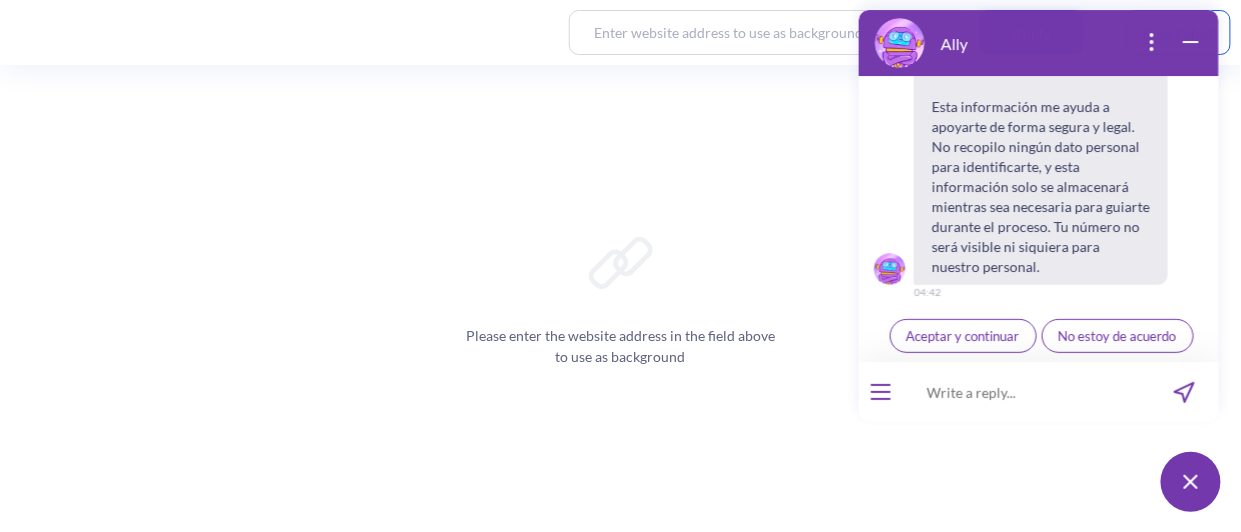 click on "Aceptar y continuar" at bounding box center [962, 337] 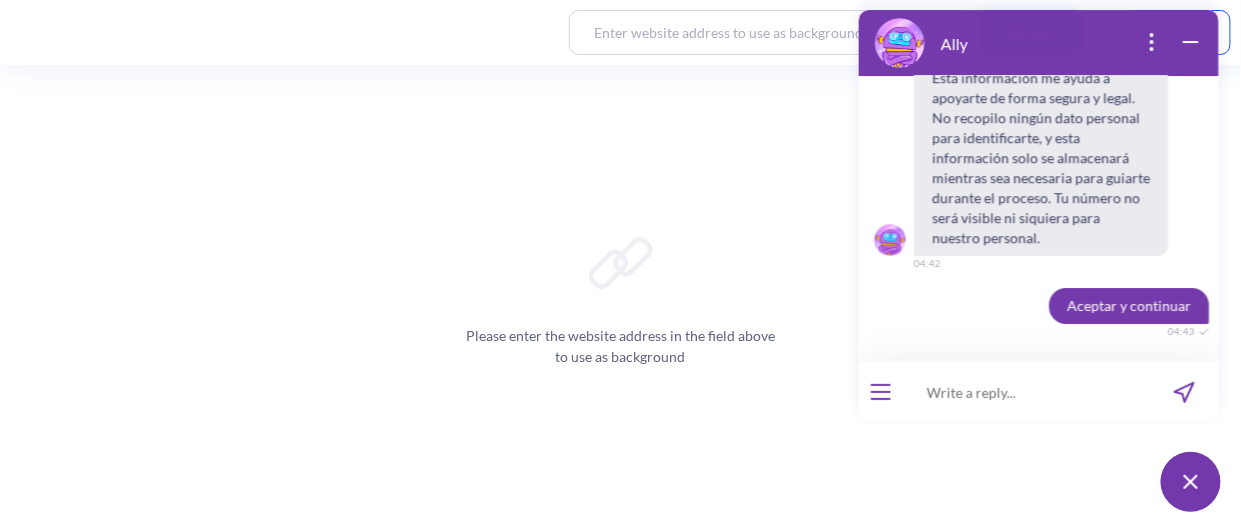 scroll, scrollTop: 11196, scrollLeft: 0, axis: vertical 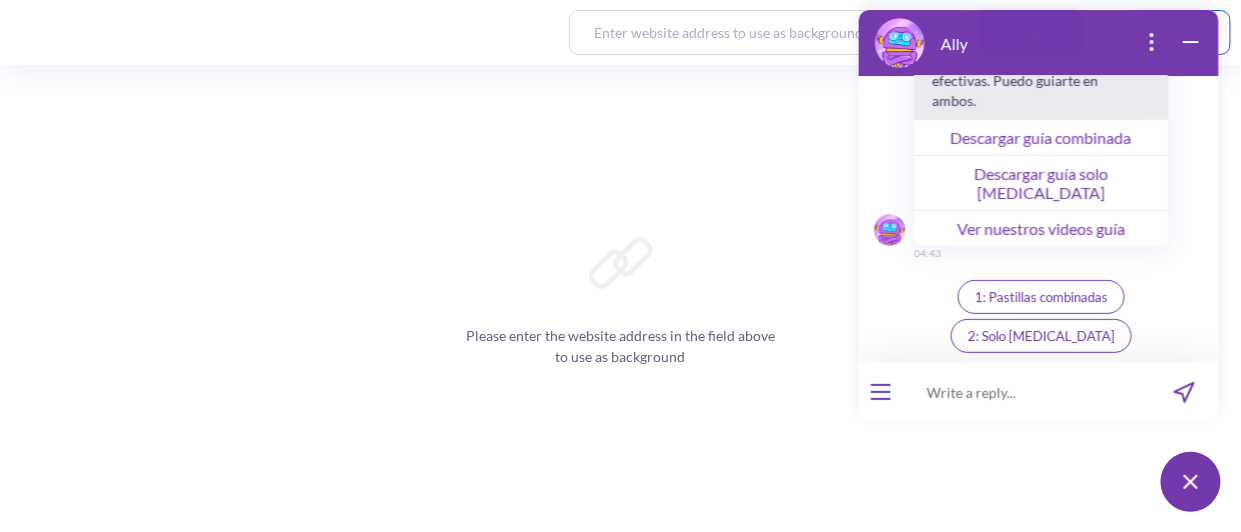 click on "1: Pastillas combinadas" at bounding box center [1040, 298] 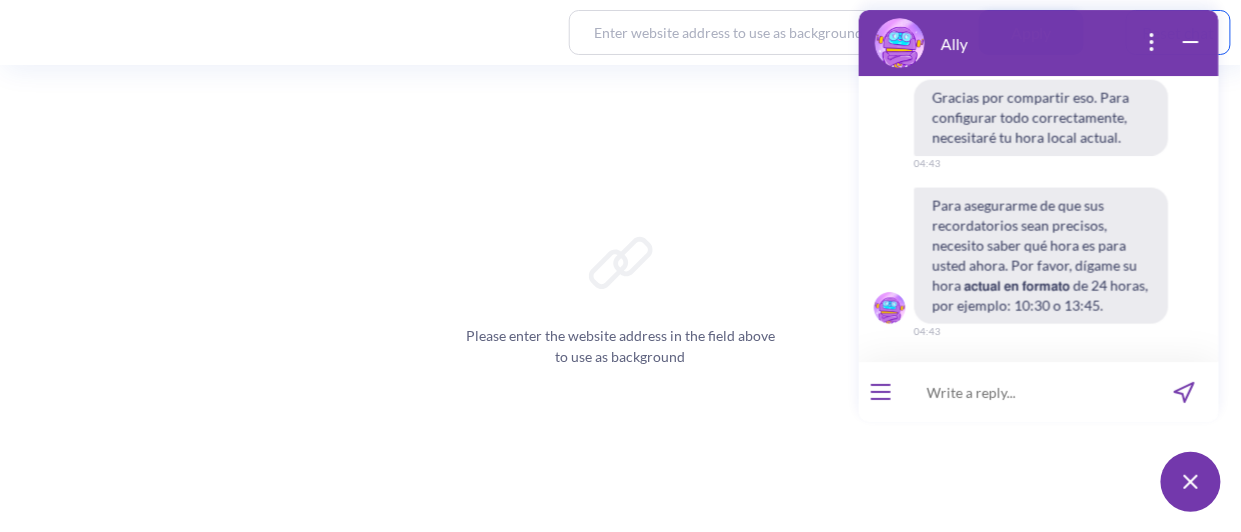 scroll, scrollTop: 11501, scrollLeft: 0, axis: vertical 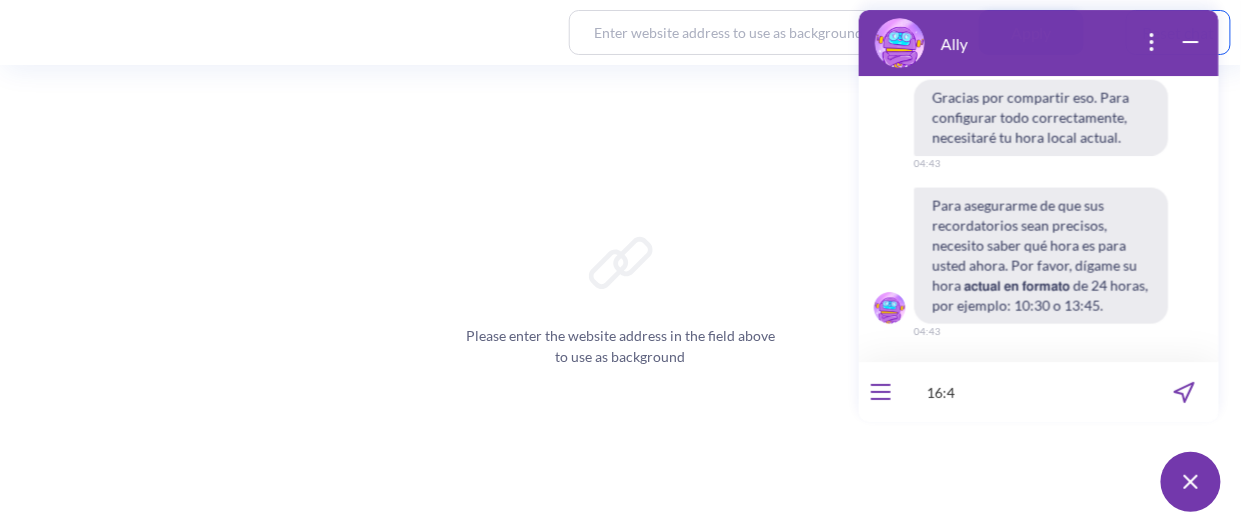 type on "16:44" 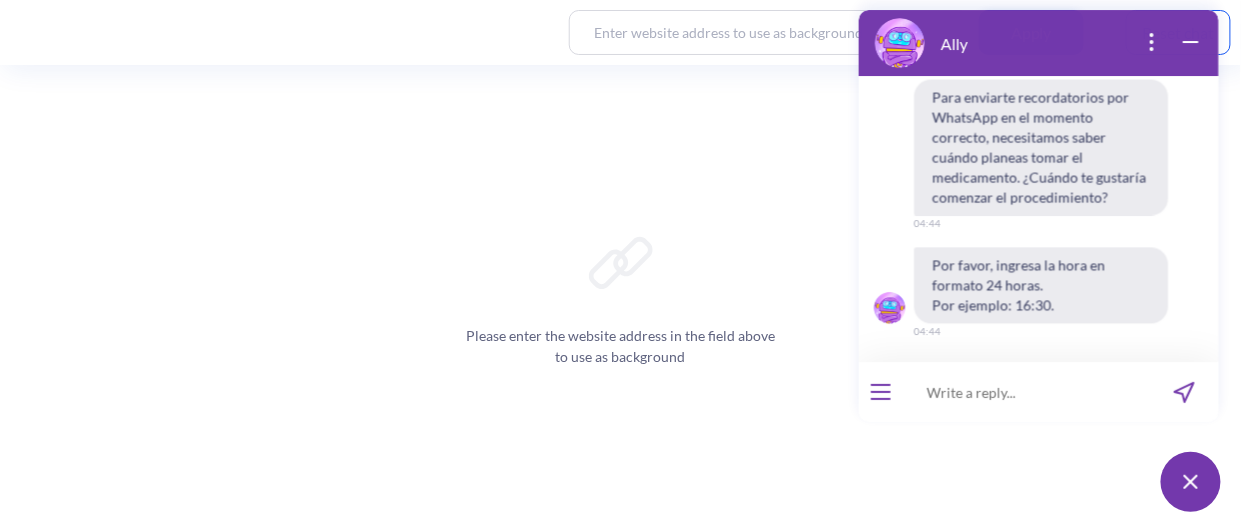 scroll, scrollTop: 11846, scrollLeft: 0, axis: vertical 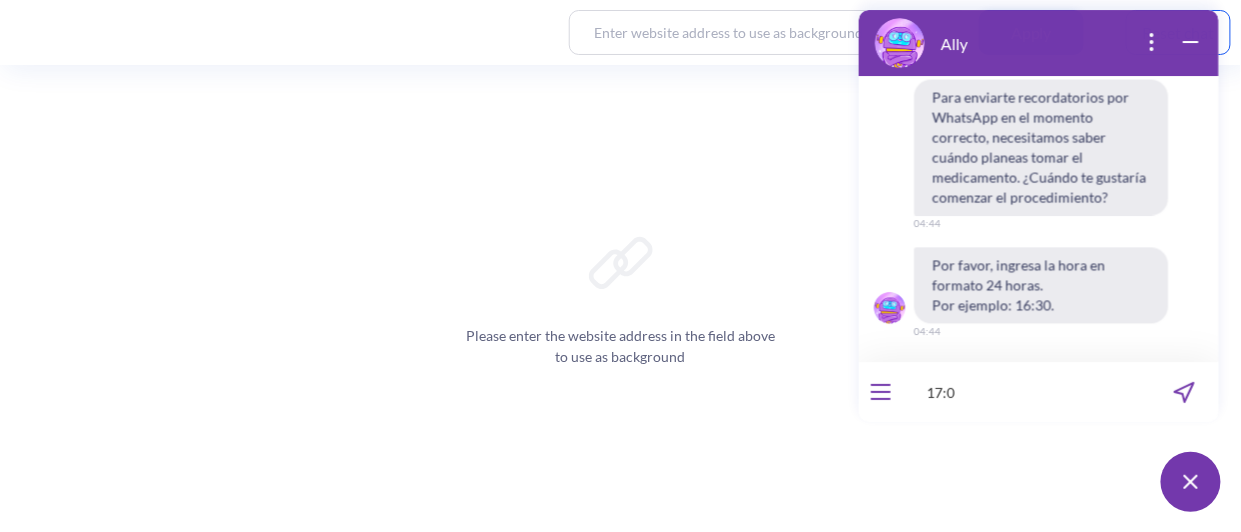 type on "17:00" 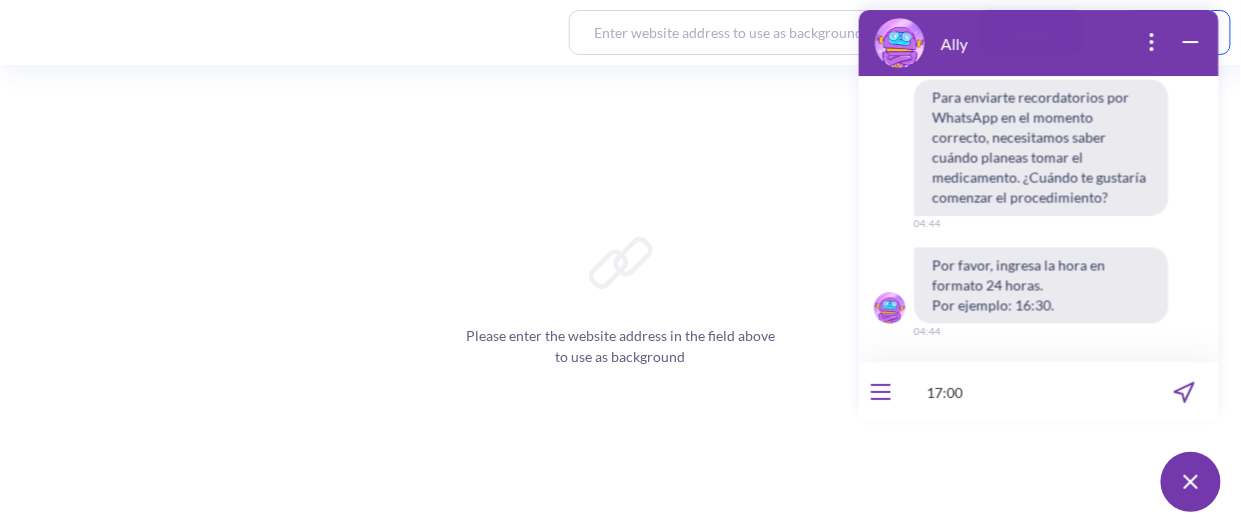 type 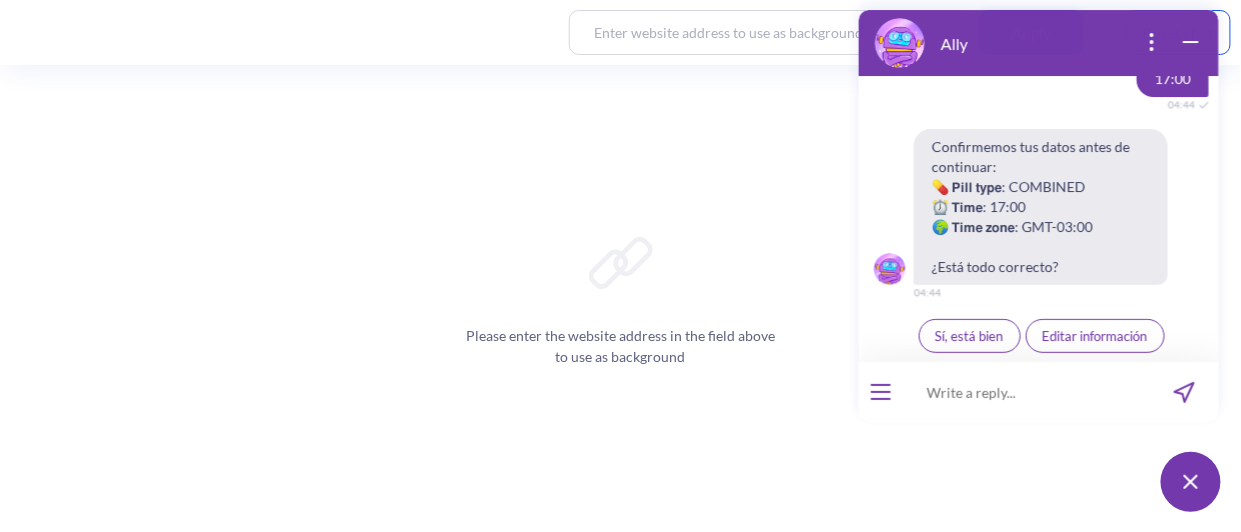 scroll, scrollTop: 12140, scrollLeft: 0, axis: vertical 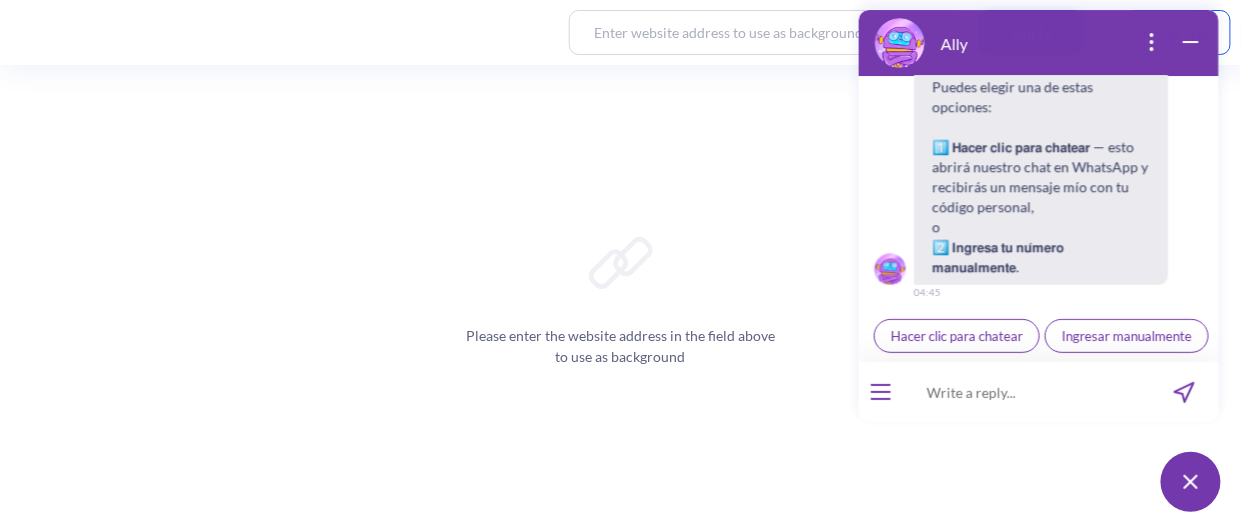 click on "Ingresar manualmente" at bounding box center (1126, 337) 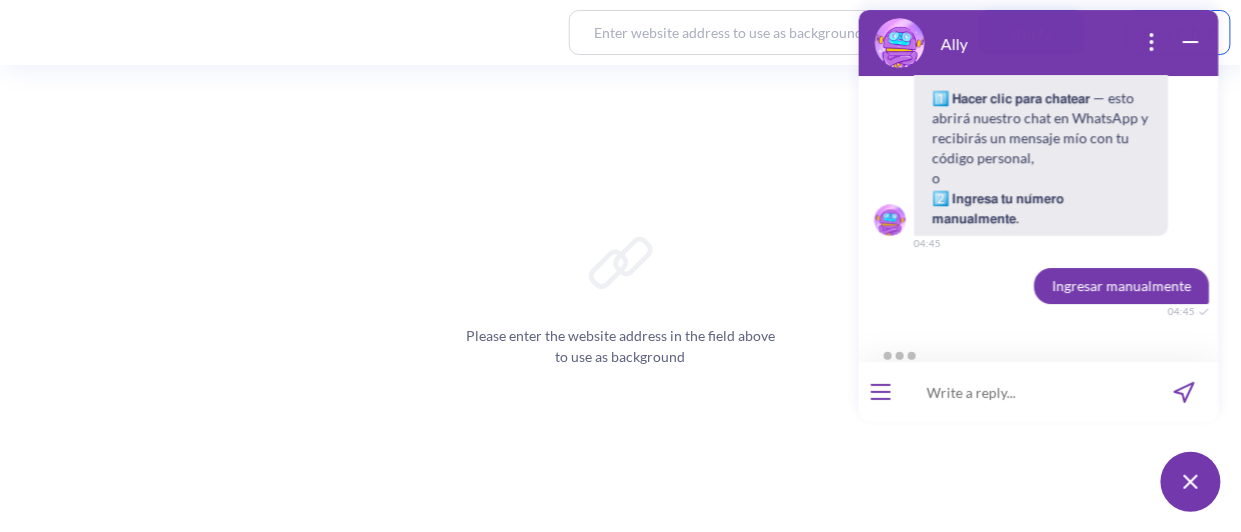 scroll, scrollTop: 12673, scrollLeft: 0, axis: vertical 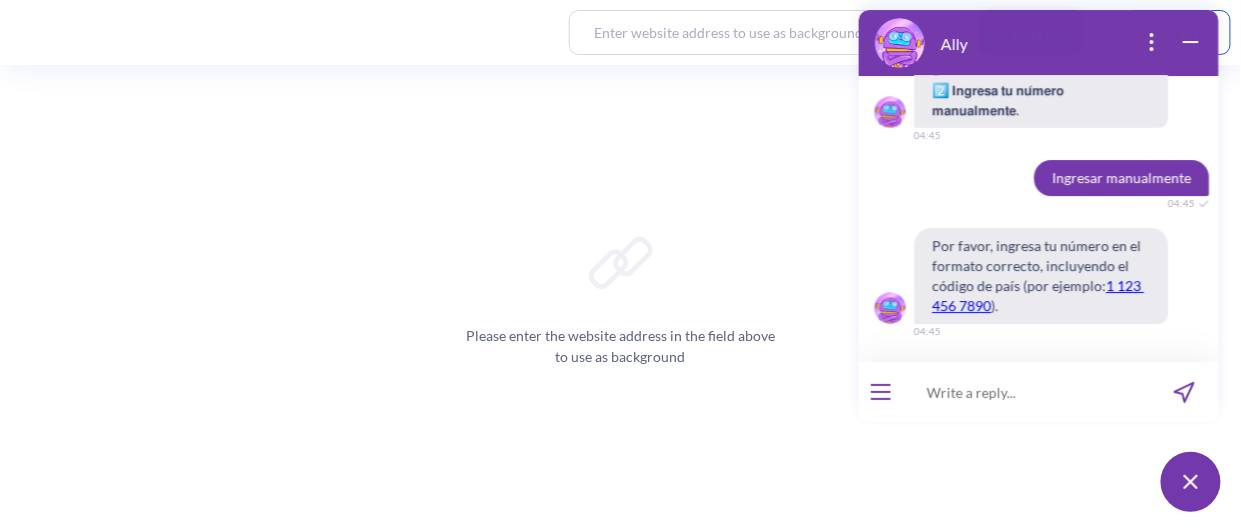 click at bounding box center (1025, 393) 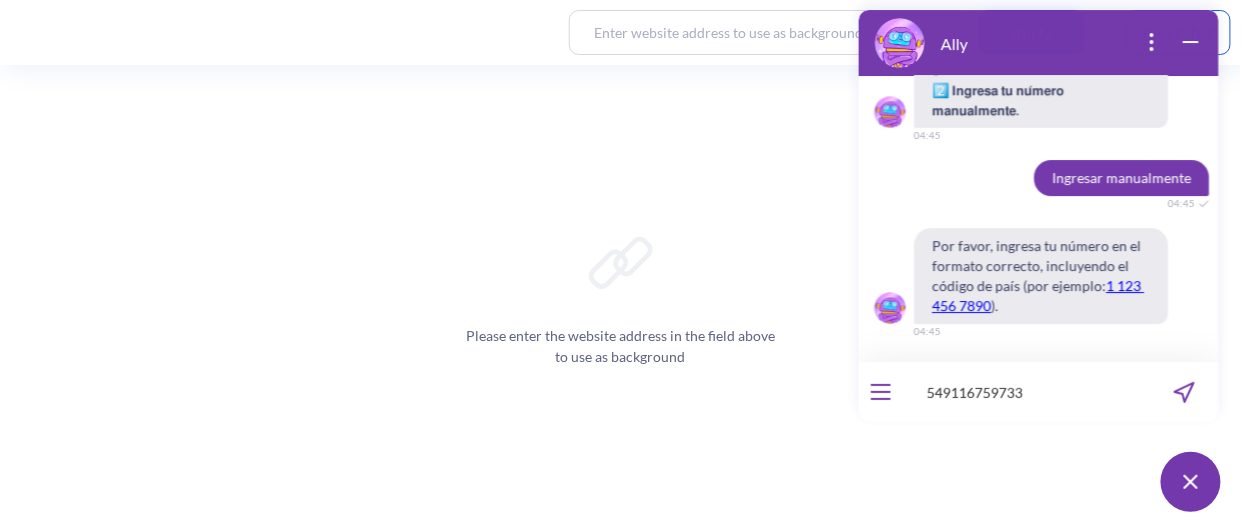 type on "5491167597333" 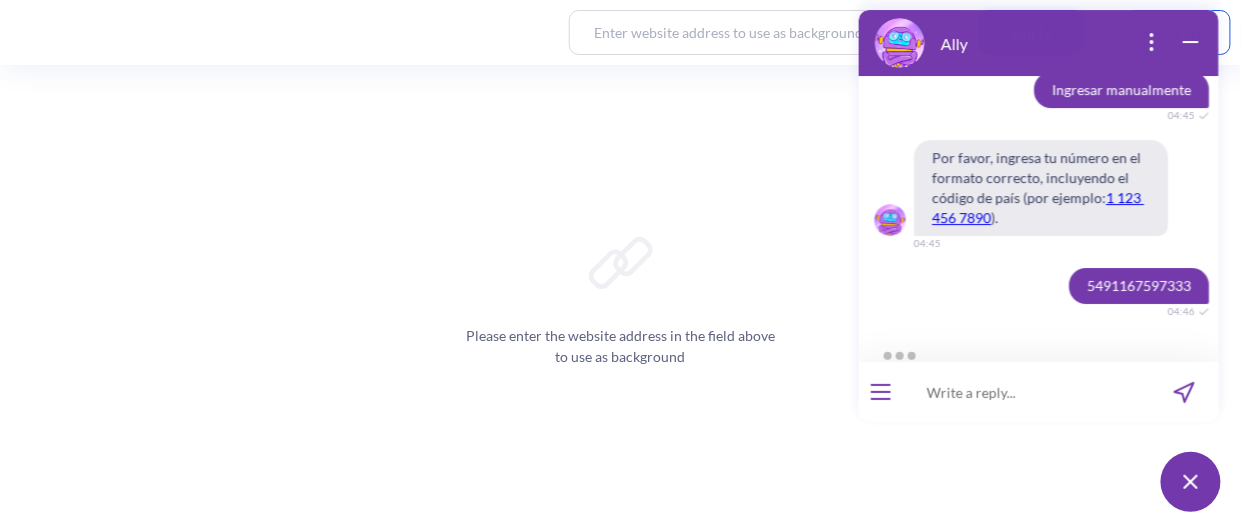 scroll, scrollTop: 12968, scrollLeft: 0, axis: vertical 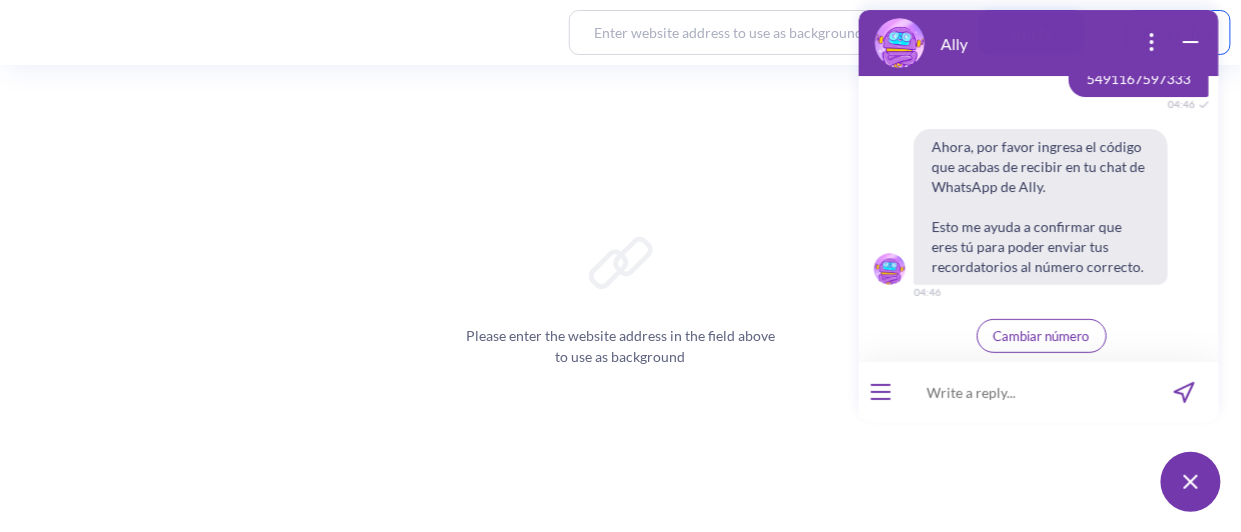 click at bounding box center [1025, 393] 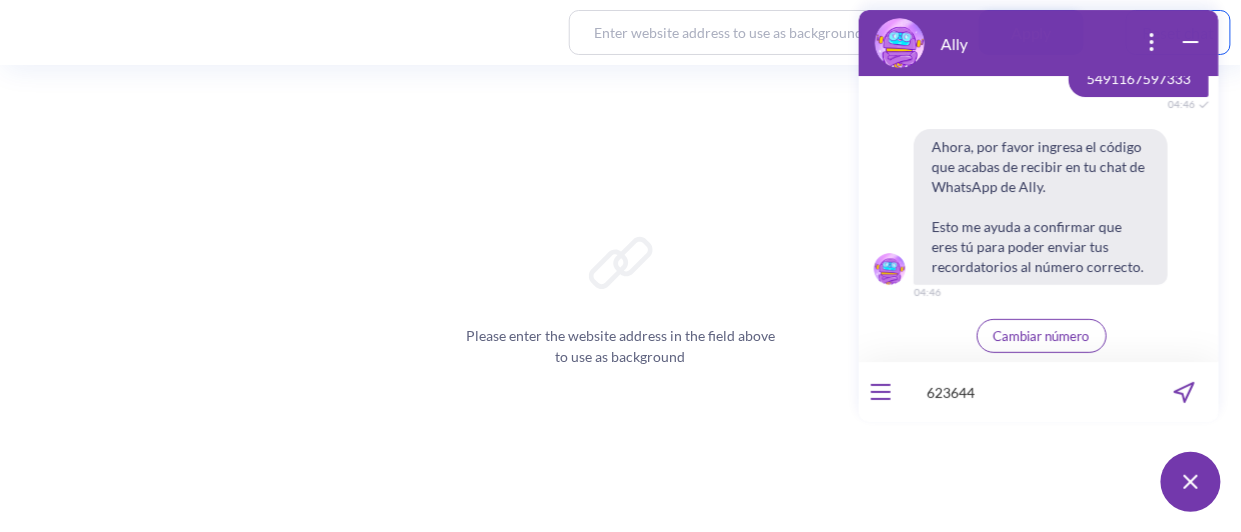type on "623644" 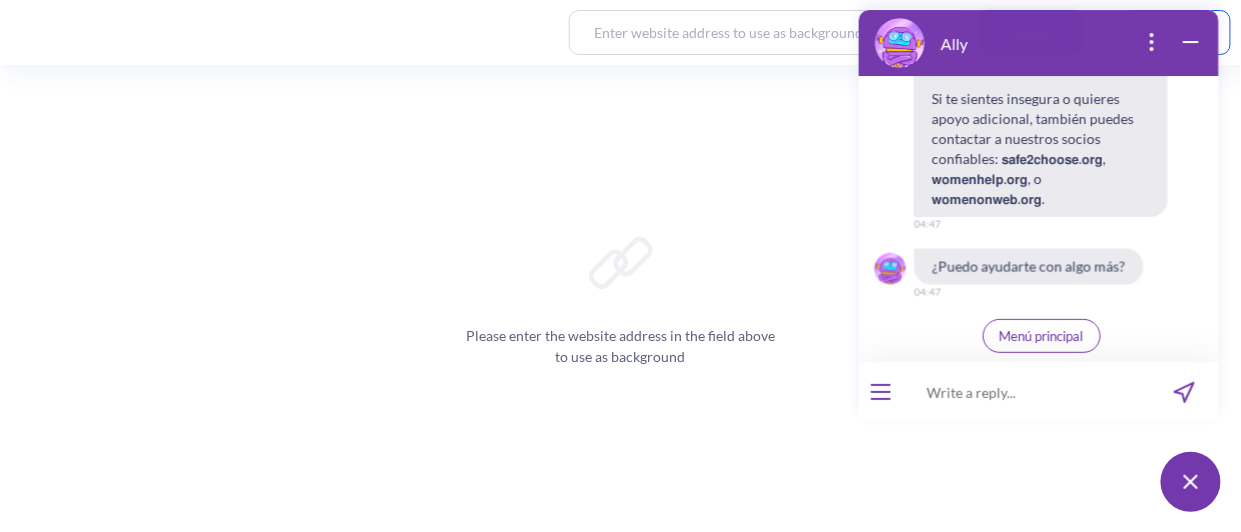 scroll, scrollTop: 13591, scrollLeft: 0, axis: vertical 